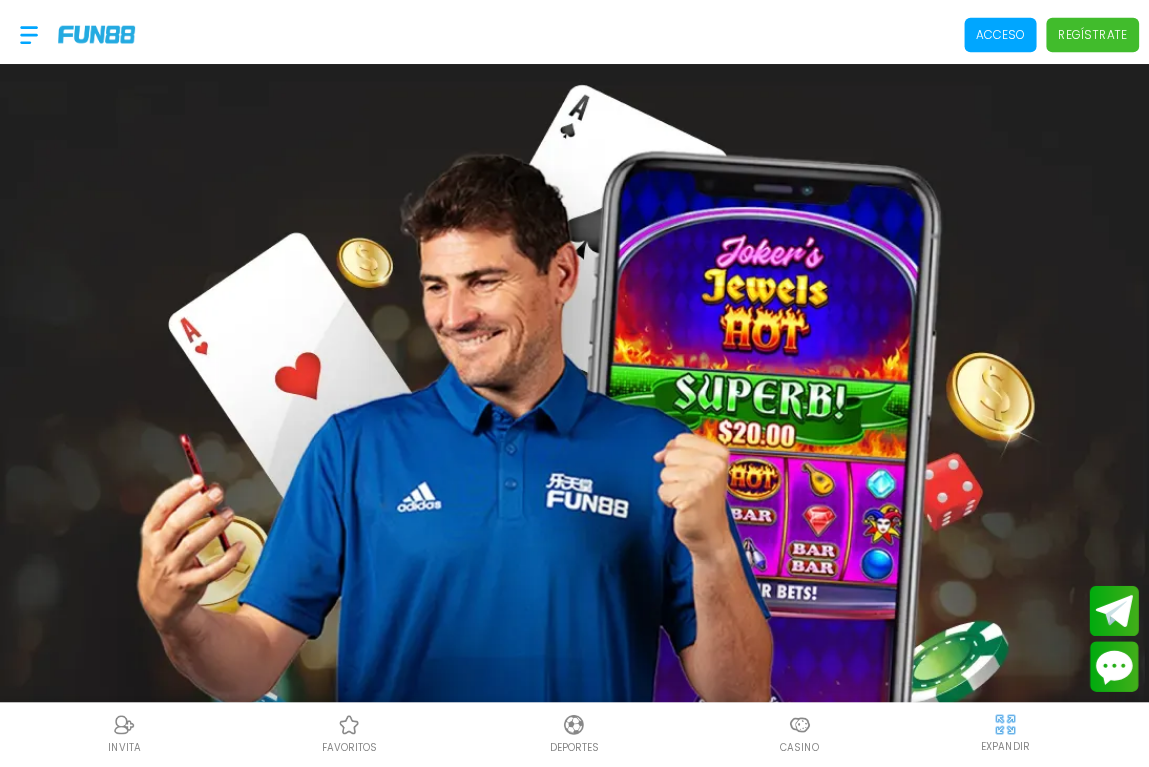 scroll, scrollTop: 0, scrollLeft: 0, axis: both 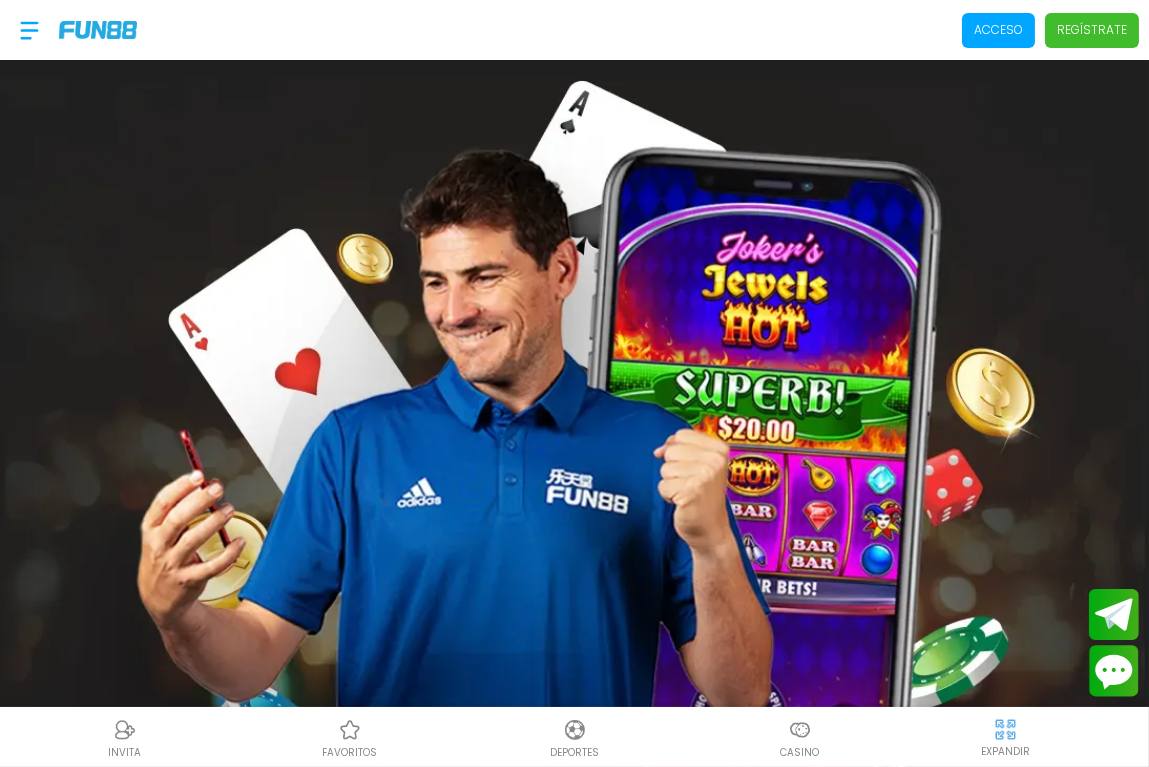 click on "Acceso" at bounding box center [998, 30] 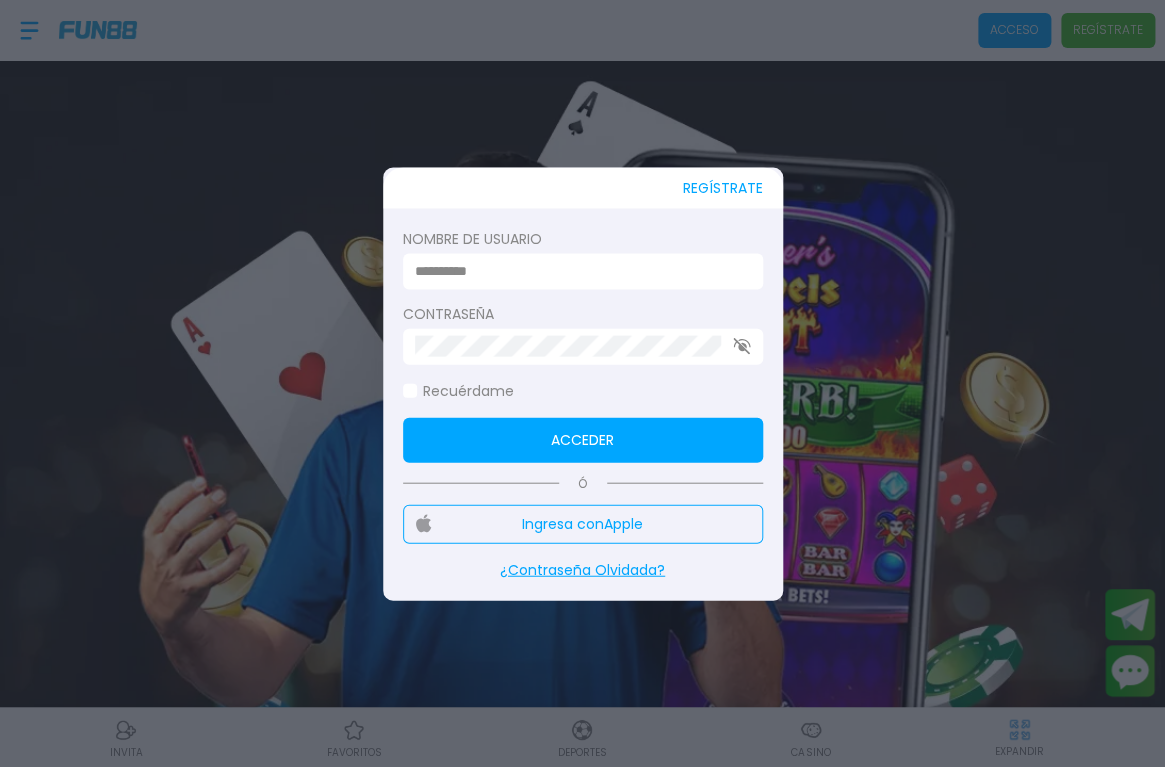 type on "*********" 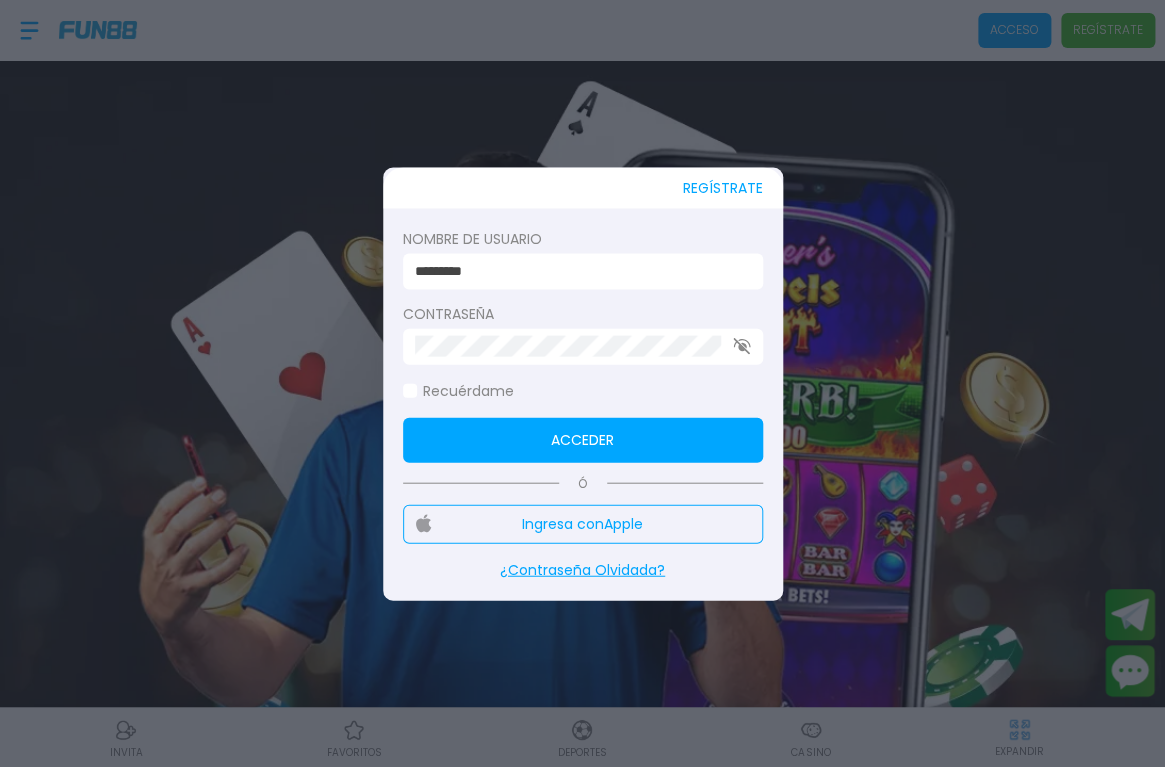 click on "Acceder" at bounding box center (583, 439) 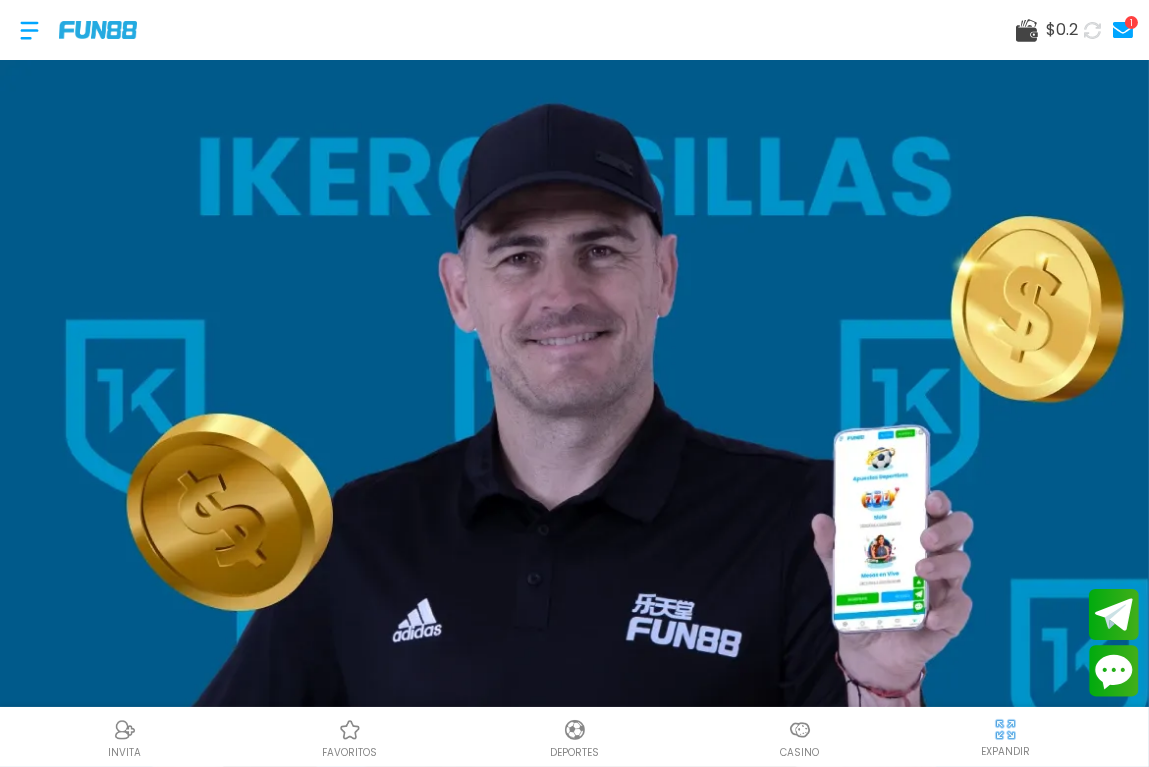 click on "1" at bounding box center (1123, 30) 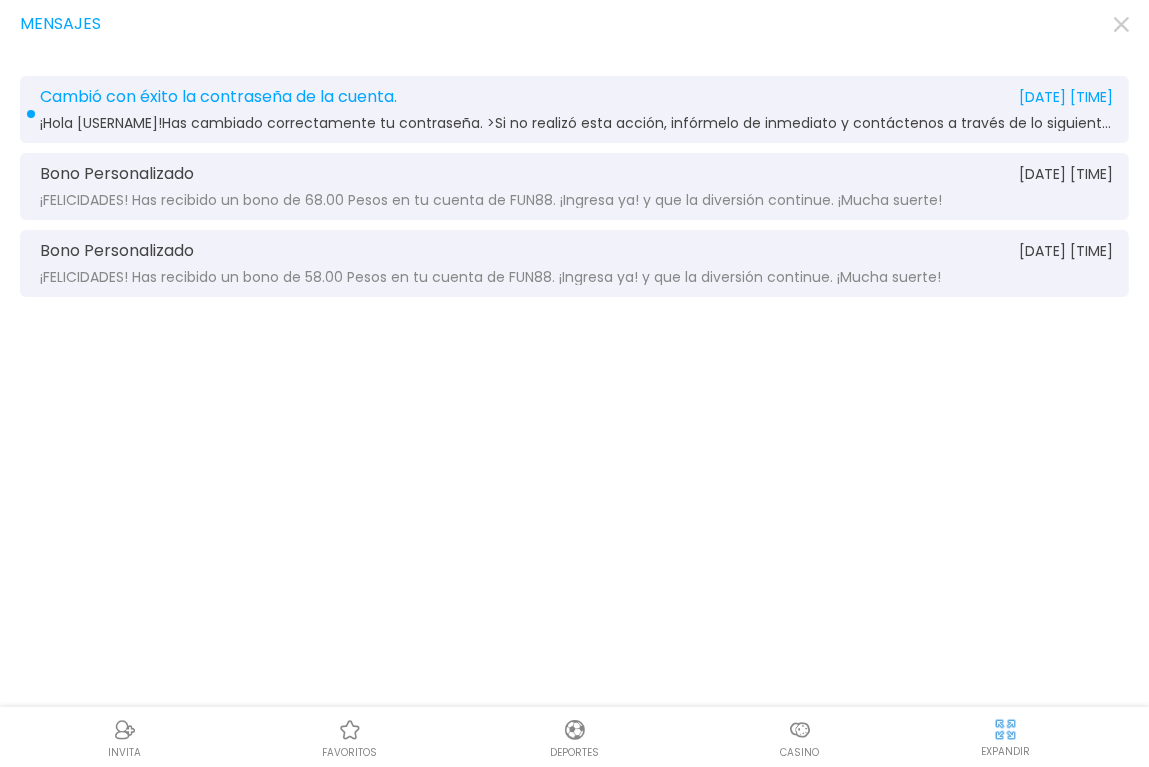 click 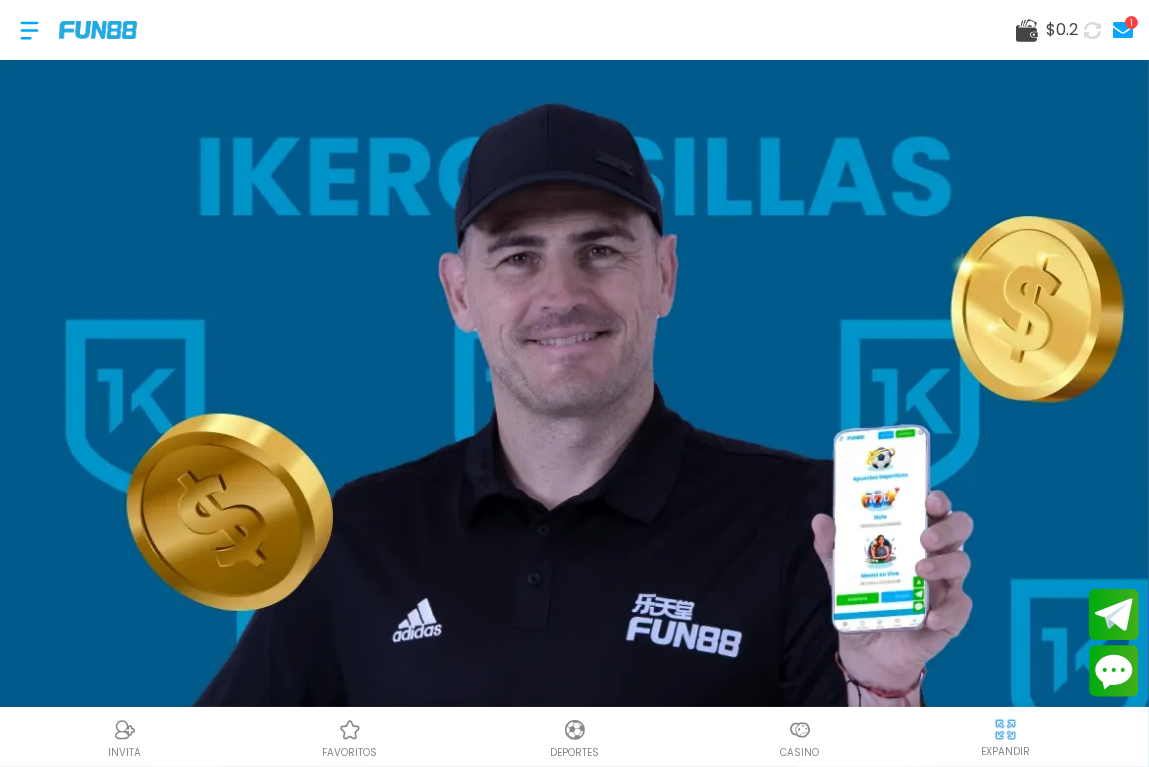 click at bounding box center [1092, 30] 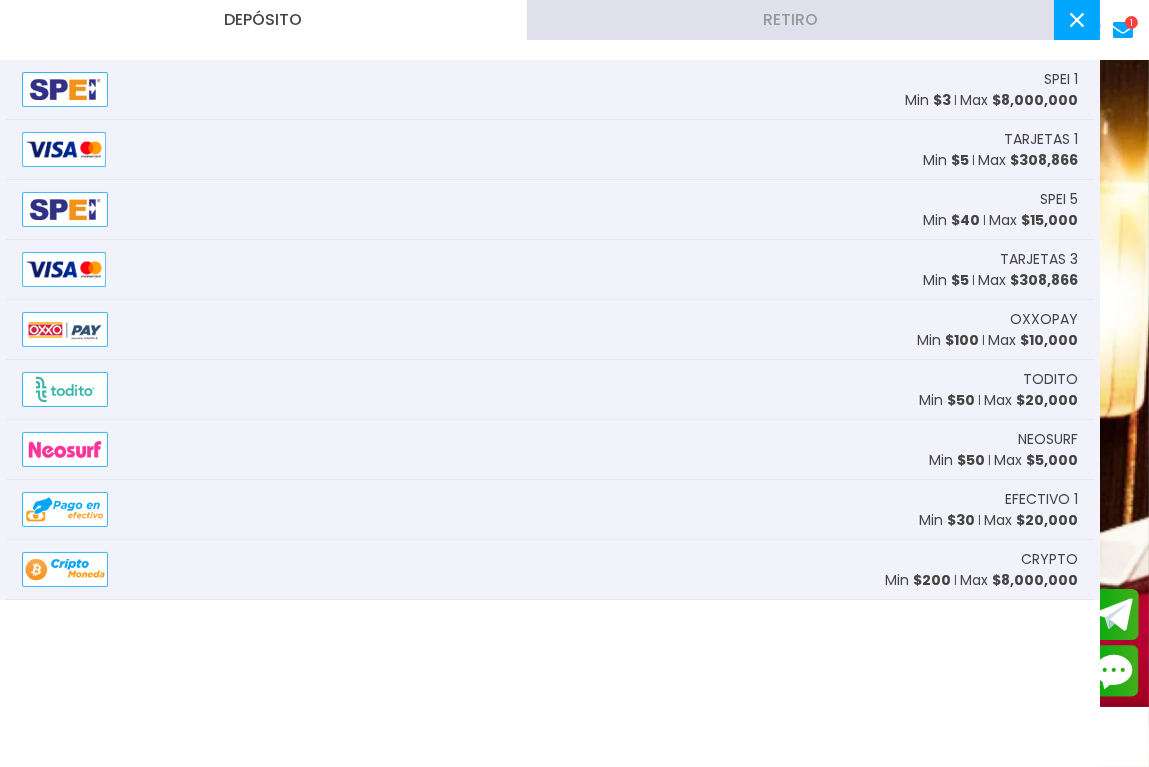 click at bounding box center (1077, 20) 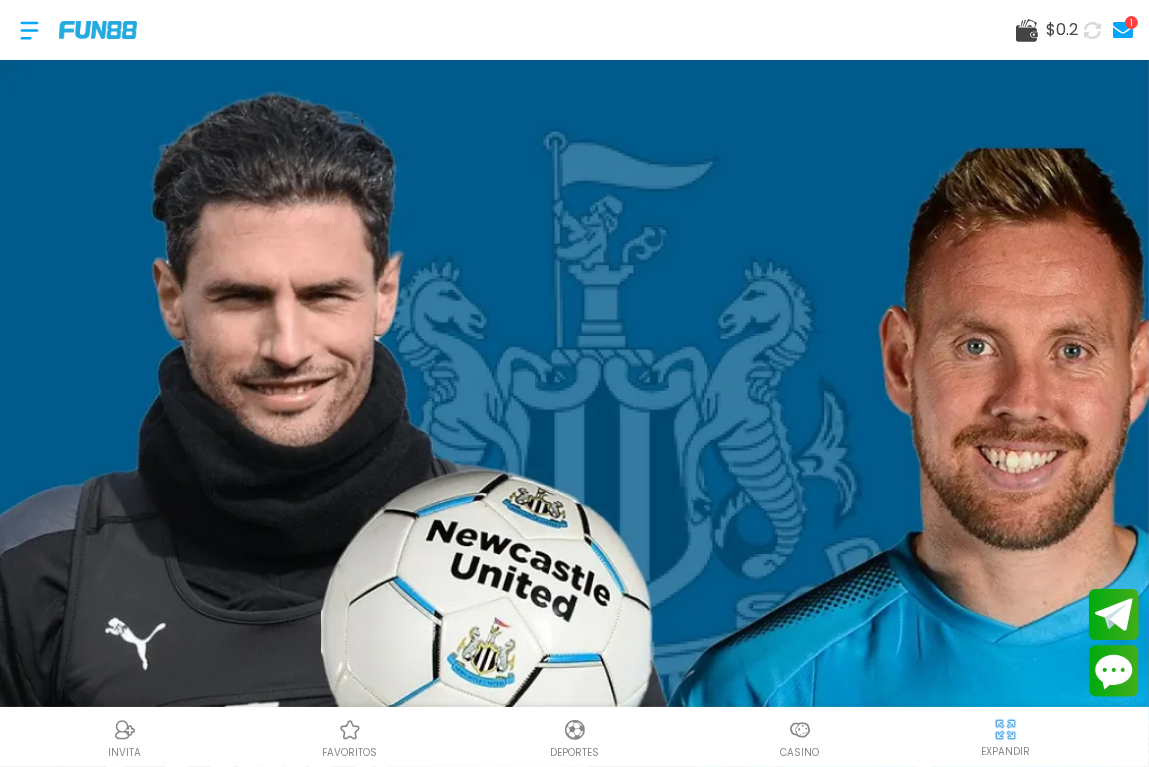 click on "$ 0.2" at bounding box center (1062, 30) 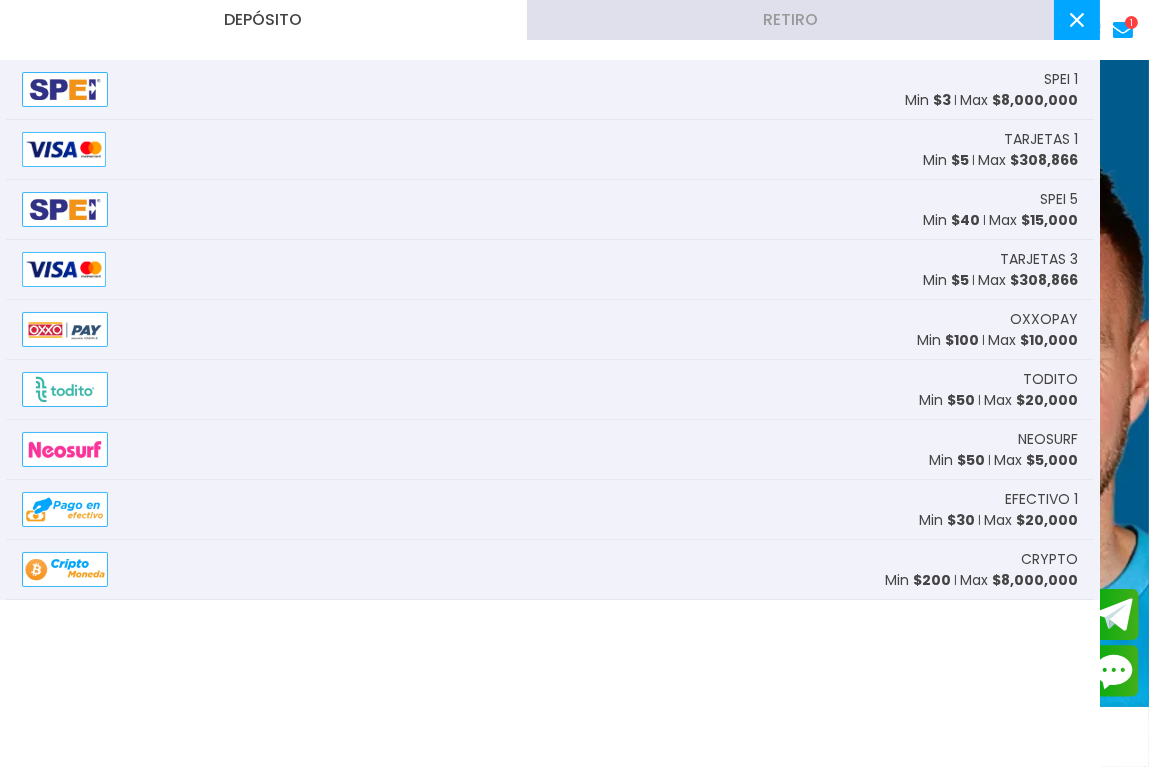 click at bounding box center (1077, 20) 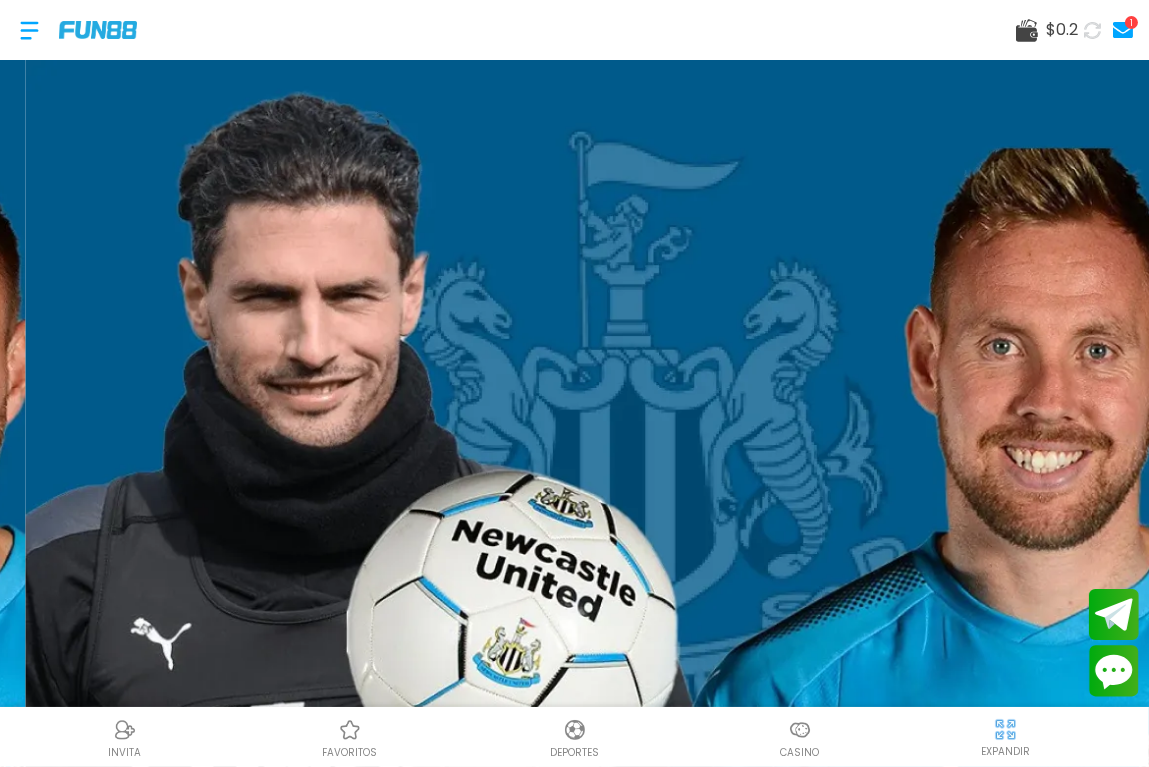 click on "$ 0.2" at bounding box center (1062, 30) 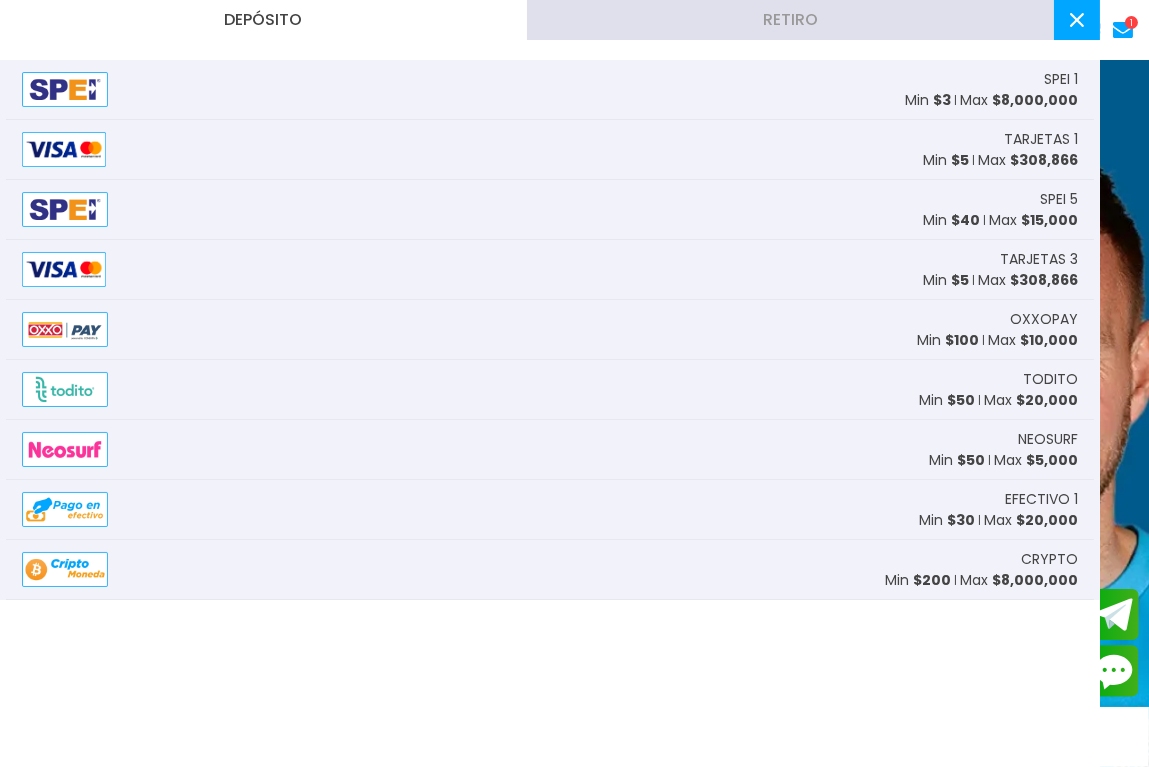 click at bounding box center [1077, 20] 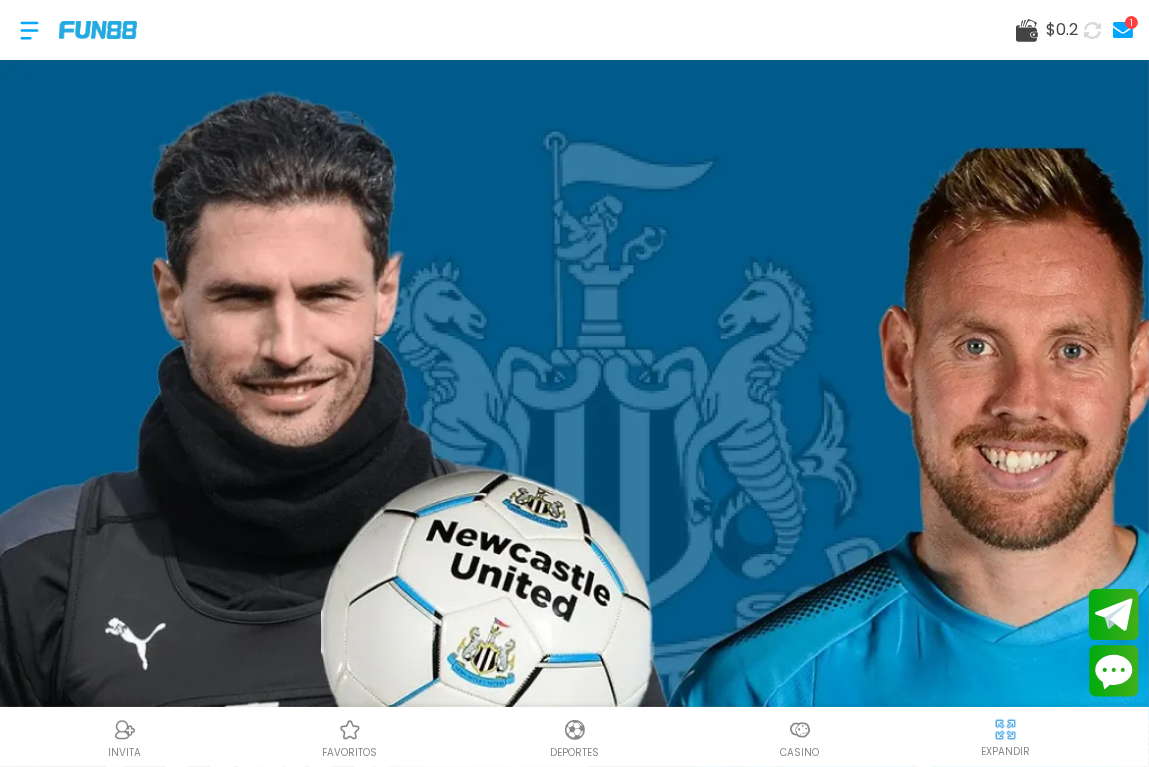 click 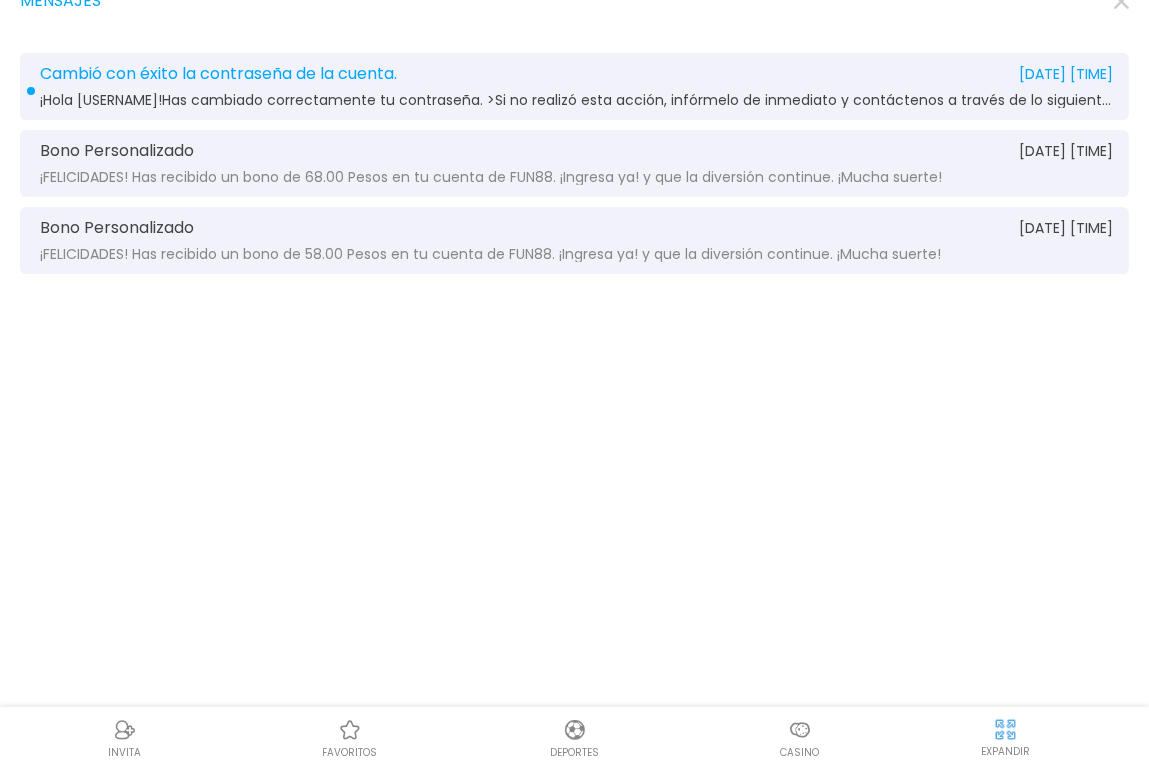 scroll, scrollTop: 60, scrollLeft: 0, axis: vertical 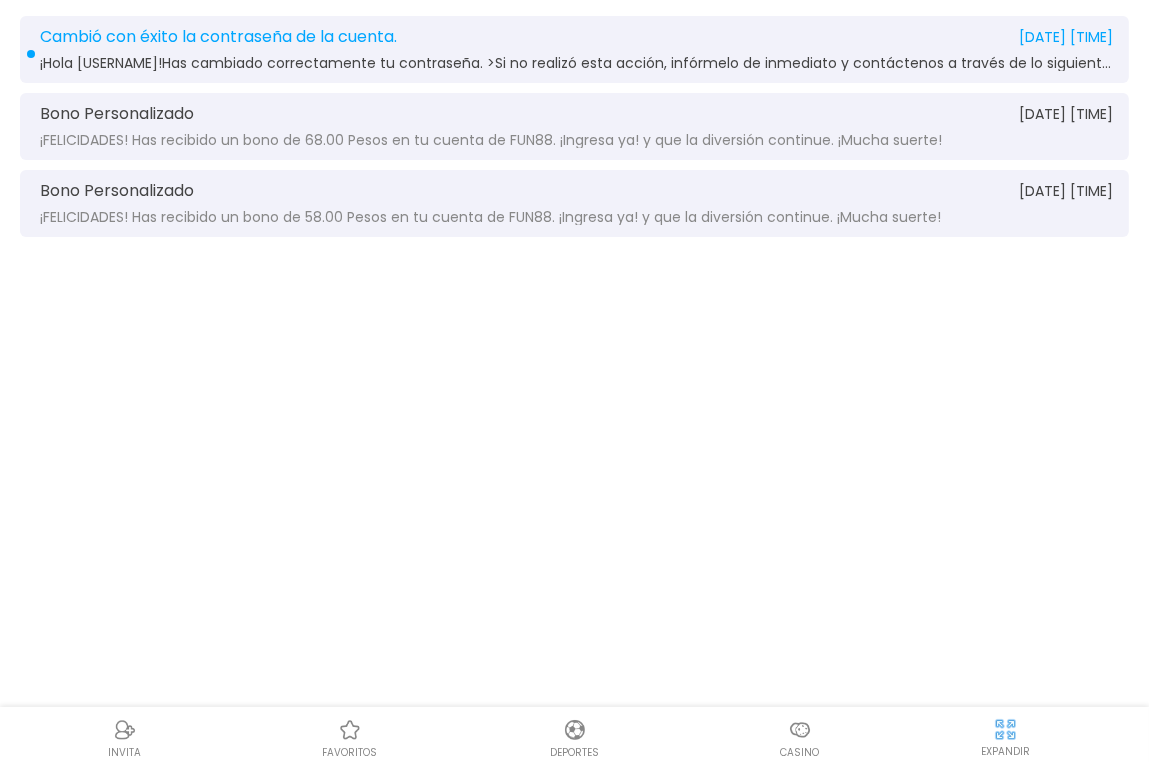click at bounding box center (800, 730) 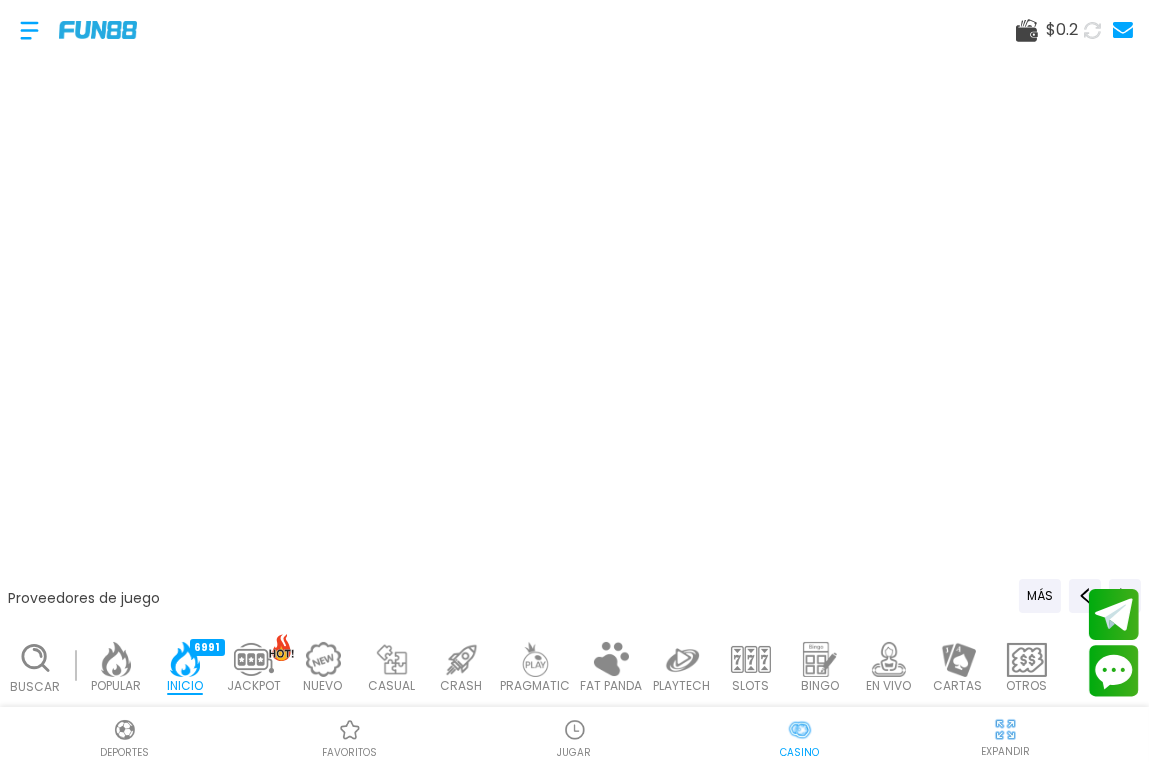 scroll, scrollTop: 0, scrollLeft: 0, axis: both 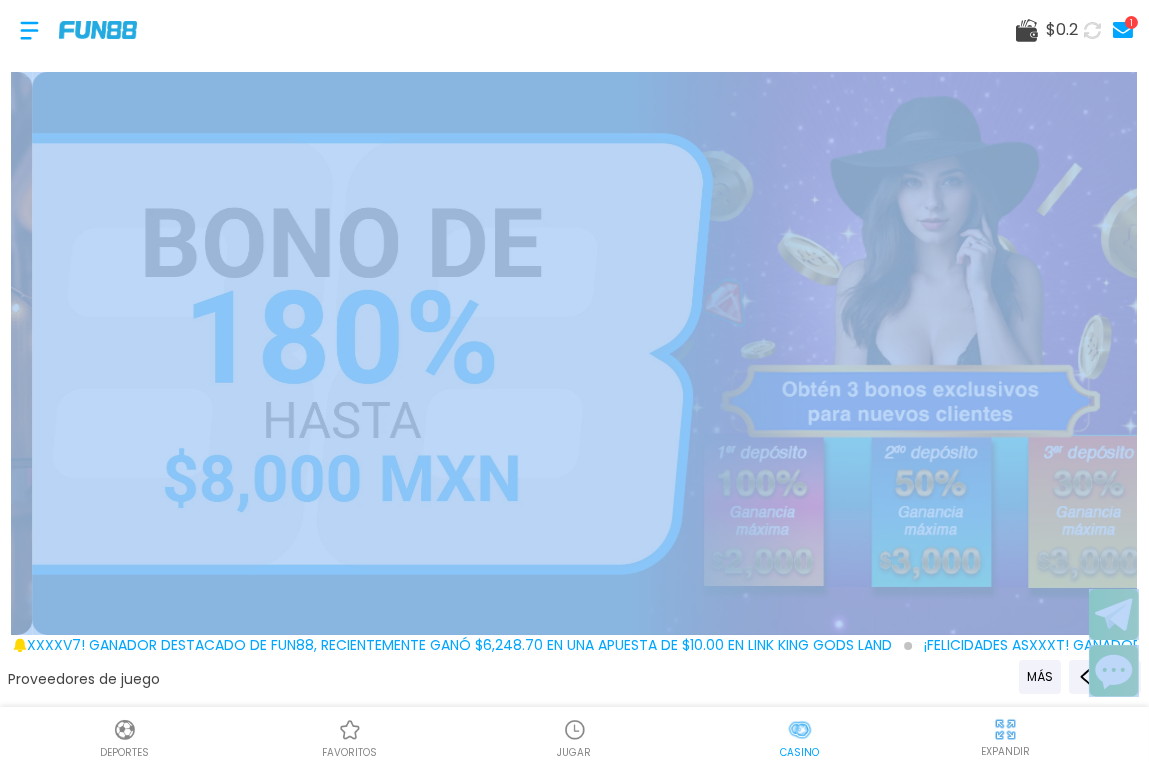 drag, startPoint x: 1144, startPoint y: 57, endPoint x: 1141, endPoint y: 137, distance: 80.05623 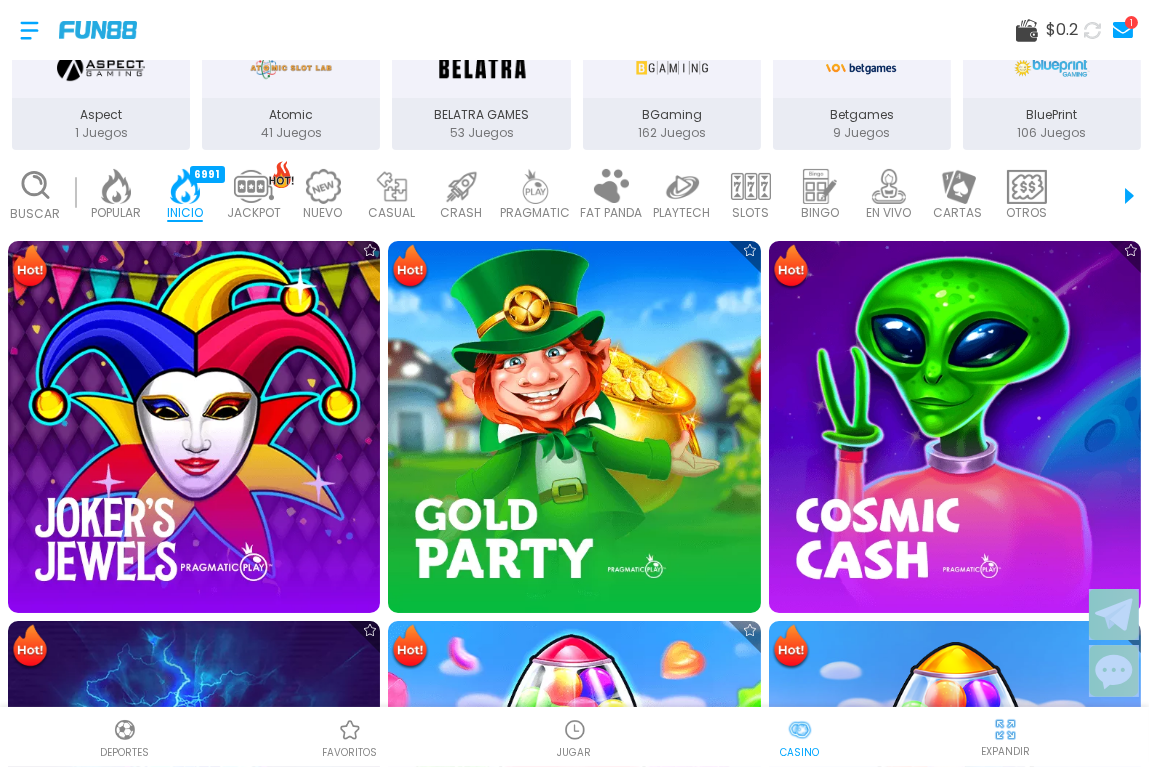 scroll, scrollTop: 1341, scrollLeft: 0, axis: vertical 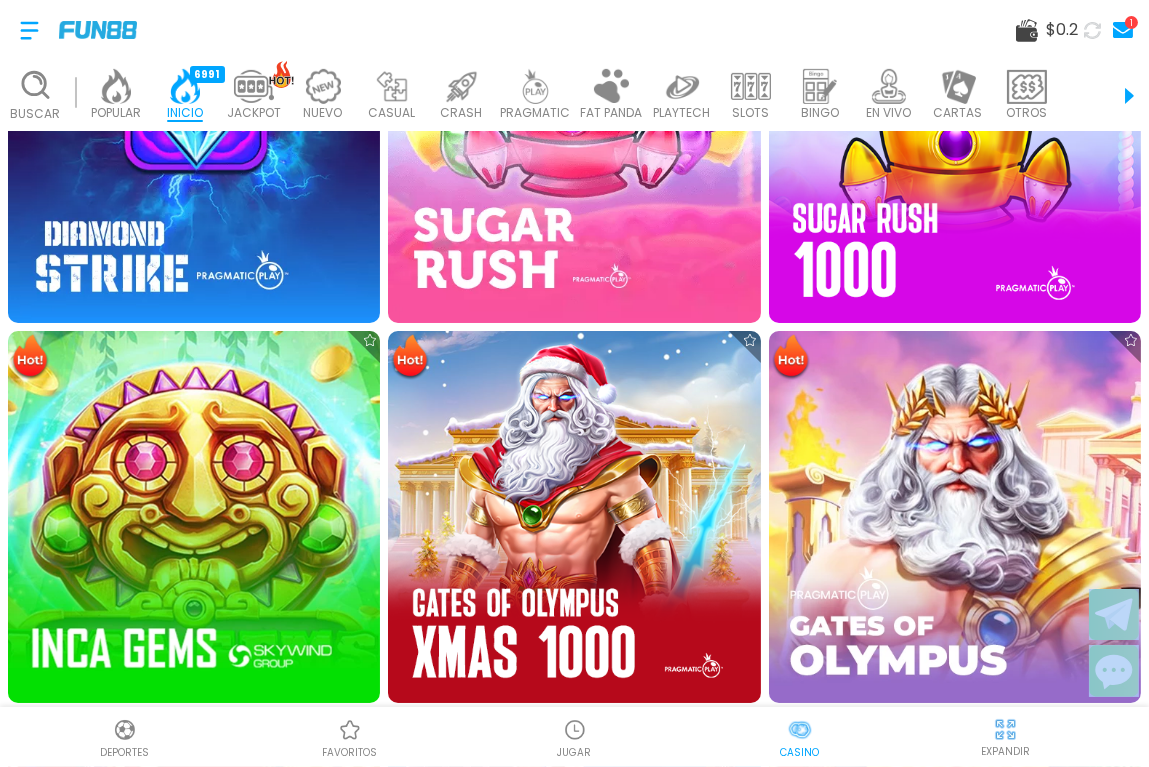 click on "1" at bounding box center [1131, 22] 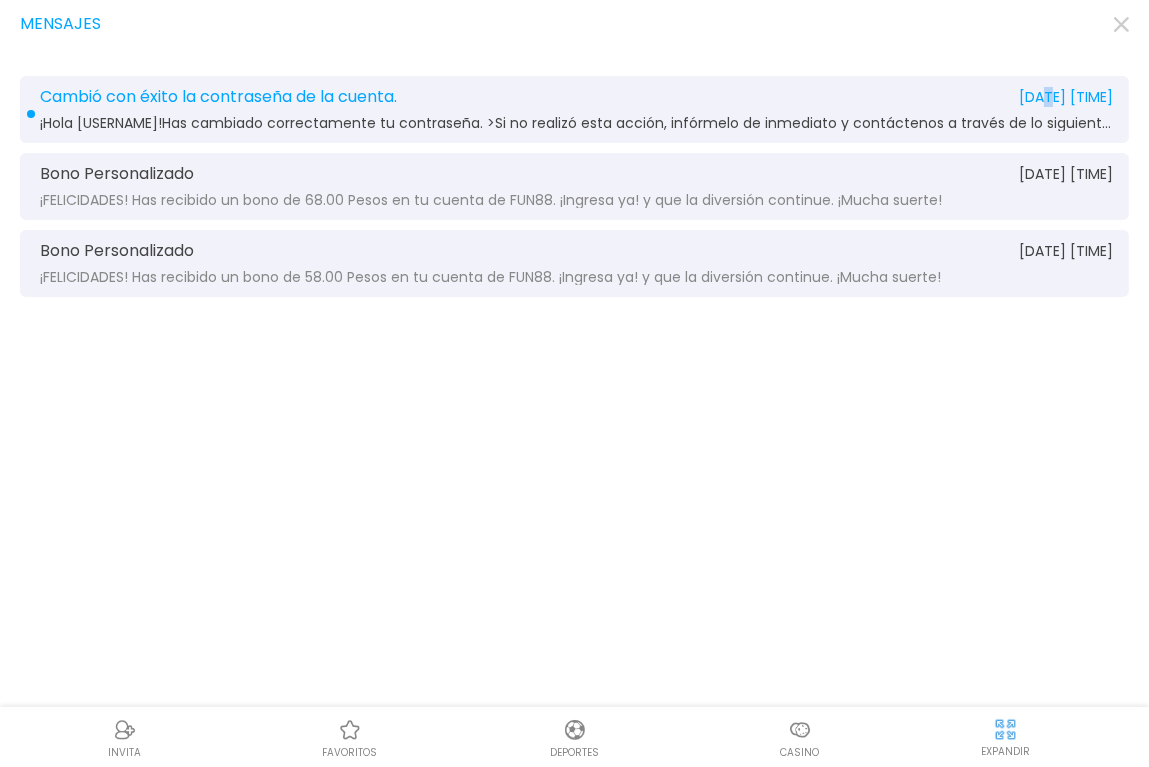 click on "[DATE] [TIME]" at bounding box center [1066, 97] 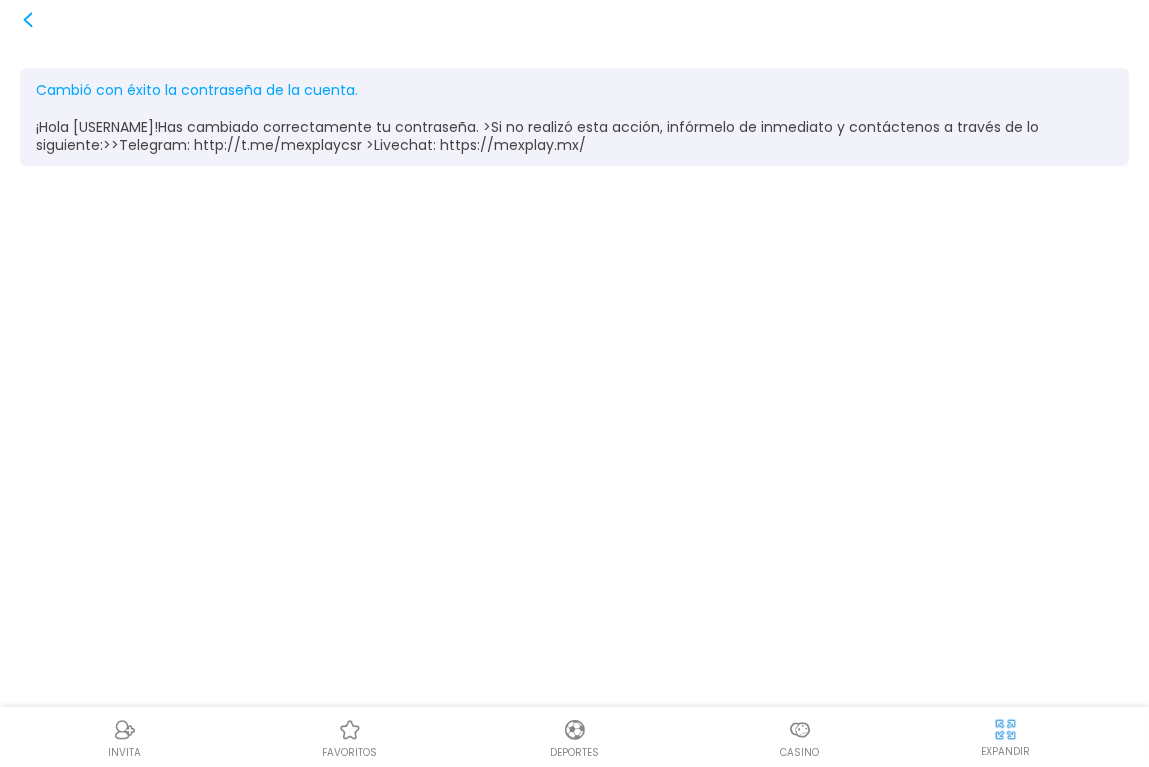 click on "Cambió con éxito la contraseña de la cuenta. [DATE] [TIME] ¡Hola [USERNAME]!Has cambiado correctamente tu contraseña. >Si no realizó esta acción, infórmelo de inmediato y contáctenos a través de lo siguiente:>>Telegram: http://t.me/mexplaycsr >Livechat: https://mexplay.mx/" at bounding box center (574, 383) 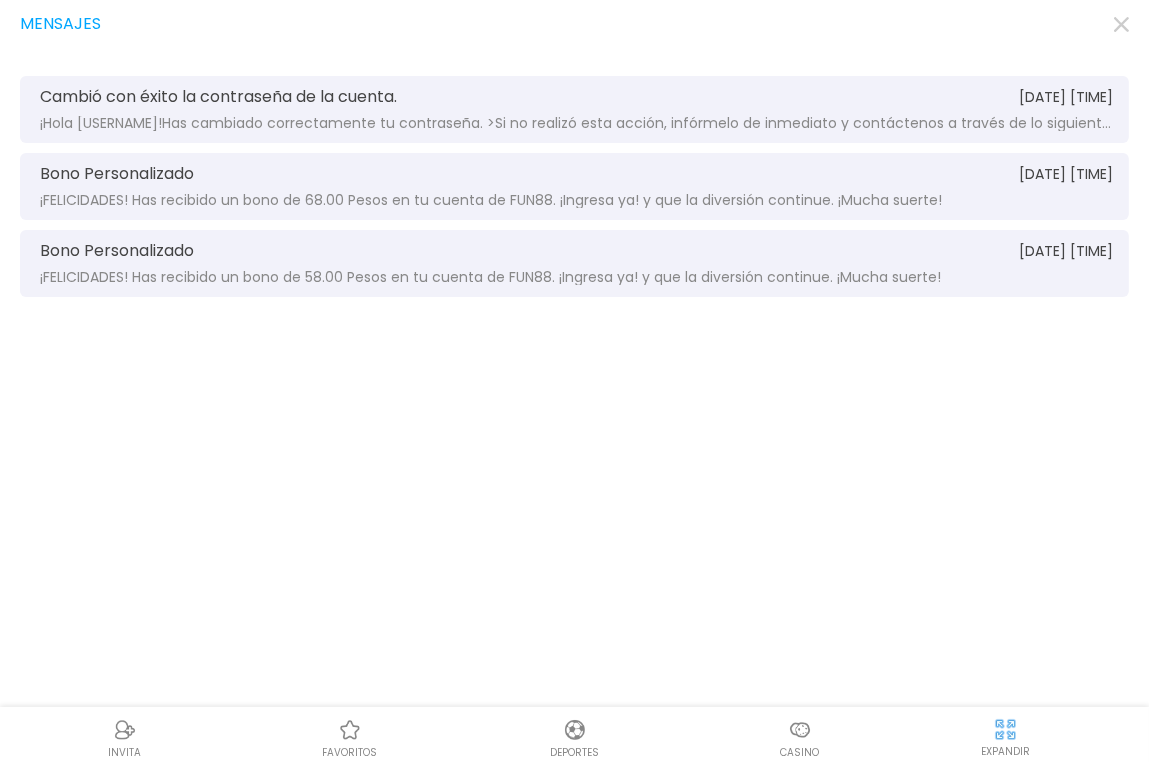 click on "Bono Personalizado [DATE] [TIME] ¡FELICIDADES! Has recibido un bono de 68.00 Pesos en tu cuenta de FUN88. ¡Ingresa ya! y que la diversión continue. ¡Mucha suerte!" at bounding box center (574, 186) 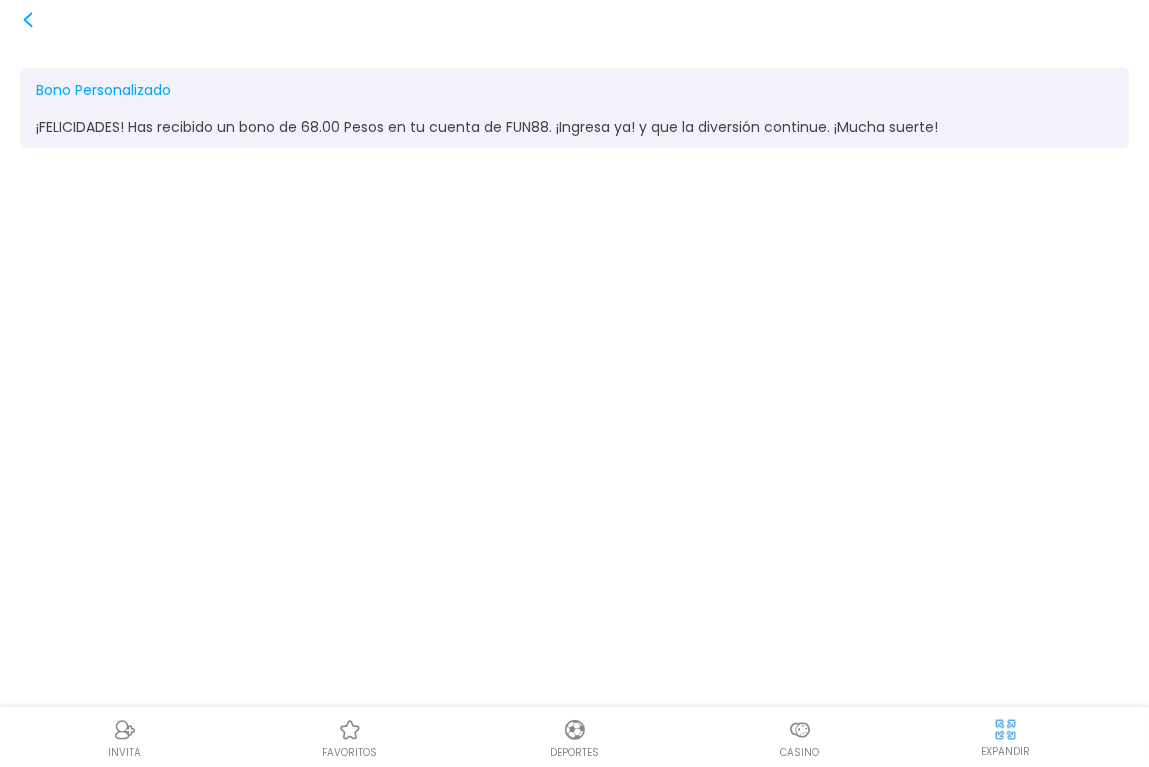 click on "Bono Personalizado [DATE] [TIME] ¡FELICIDADES! Has recibido un bono de 68.00 Pesos en tu cuenta de FUN88. ¡Ingresa ya! y que la diversión continue. ¡Mucha suerte!" at bounding box center [574, 108] 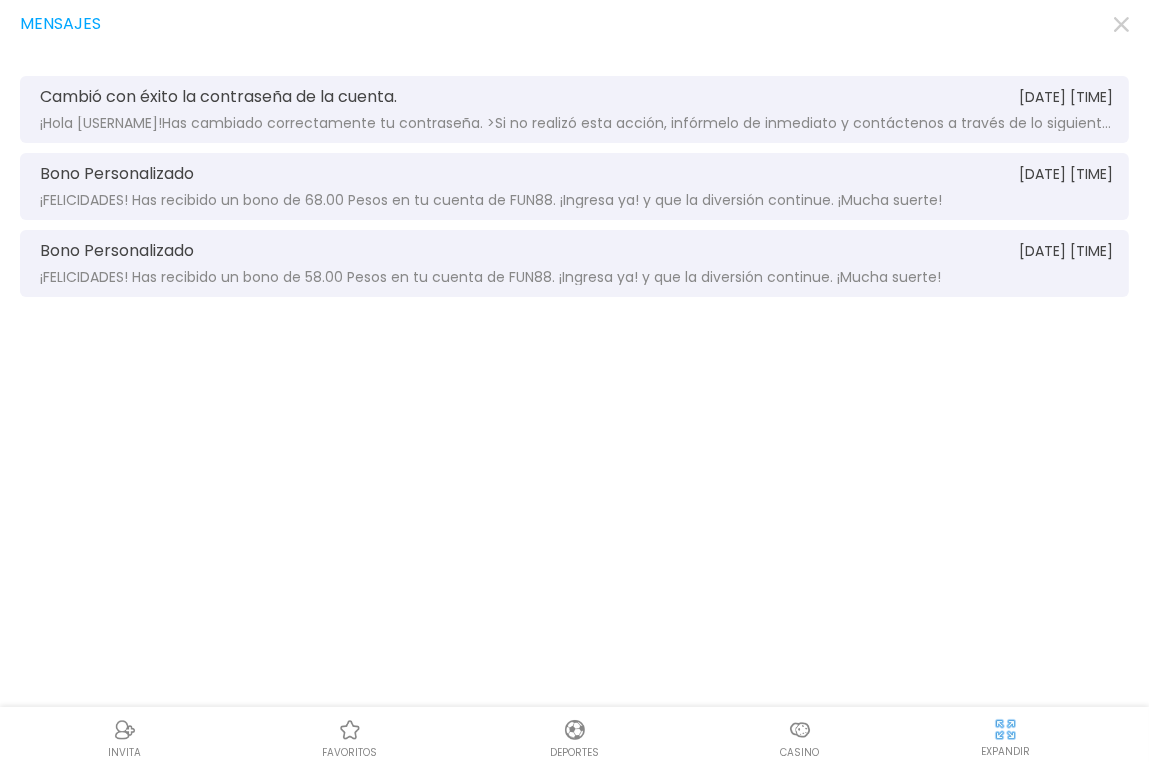 click on "¡FELICIDADES! Has recibido un bono de 58.00 Pesos en tu cuenta de FUN88. ¡Ingresa ya! y que la diversión continue. ¡Mucha suerte!" at bounding box center [490, 277] 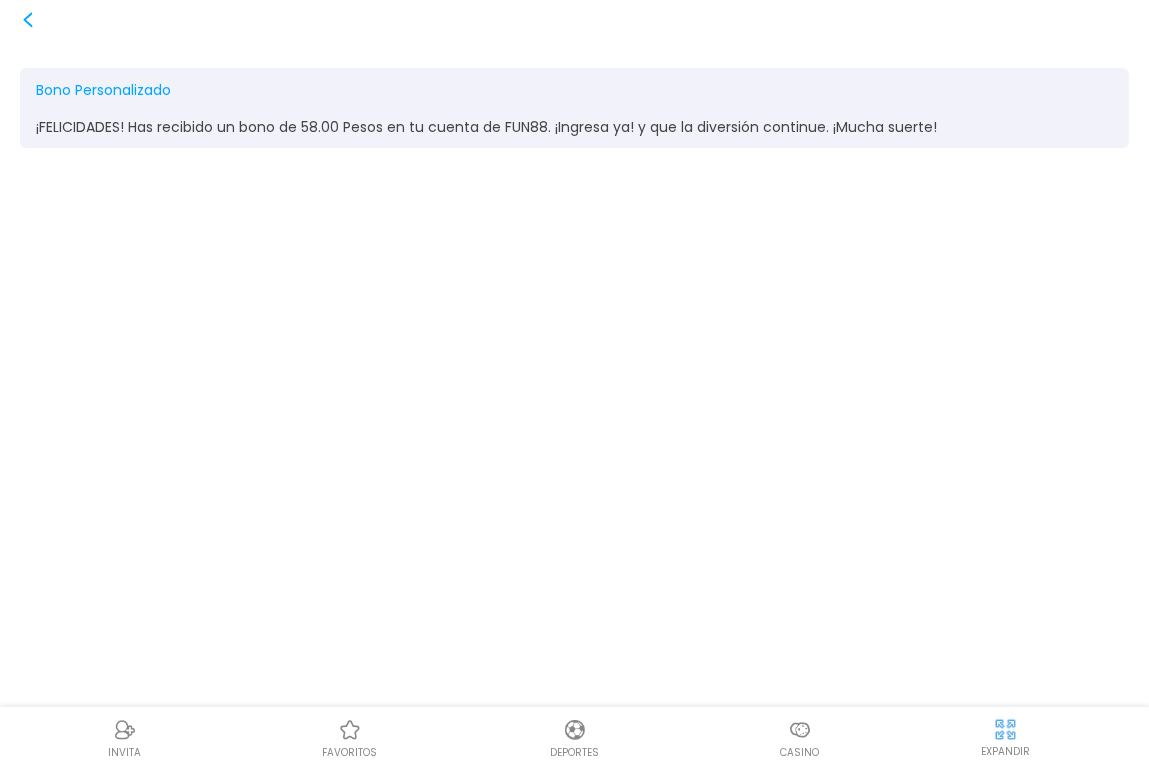 click on "[DATE] [TIME]" at bounding box center (1073, 93) 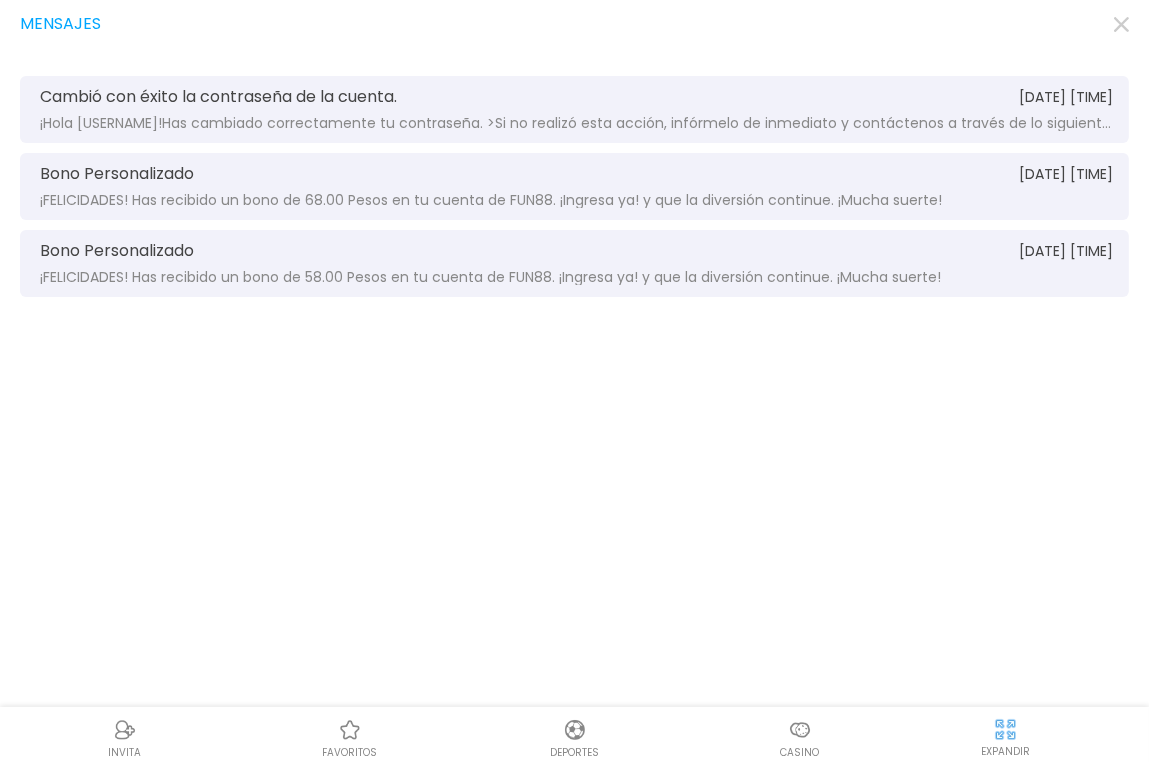 click on "Mensajes" at bounding box center (574, 24) 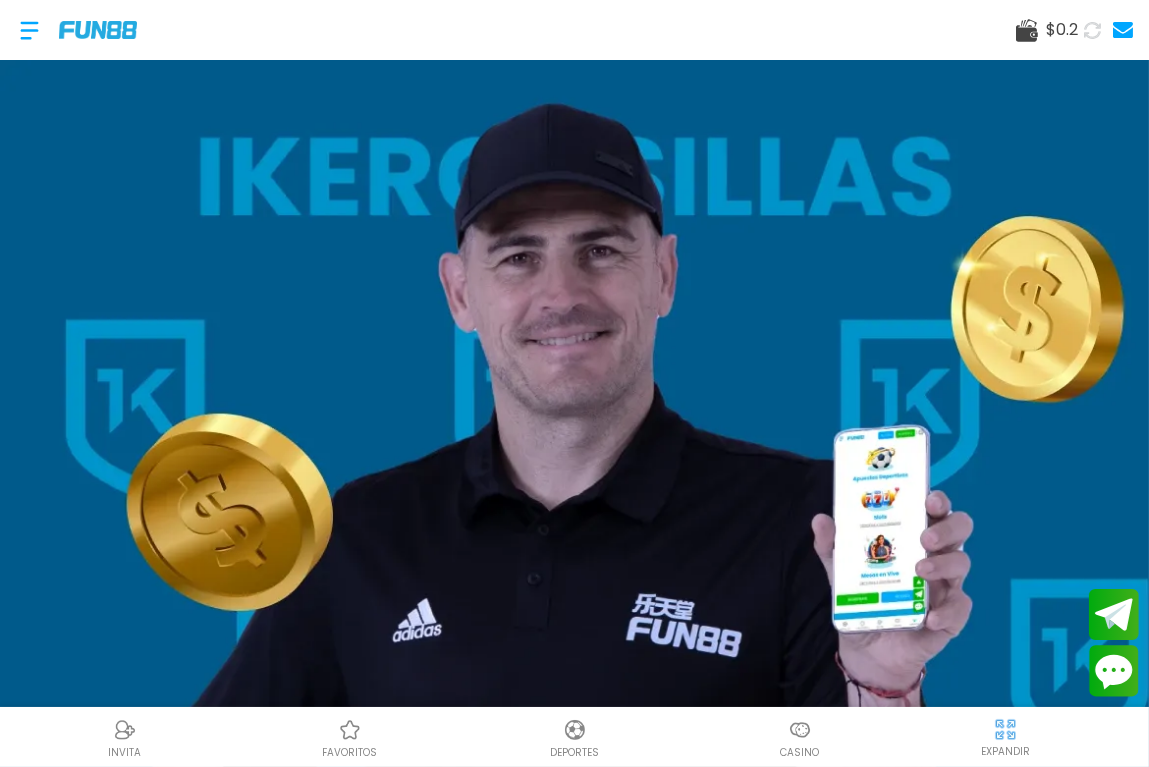 click at bounding box center [98, 29] 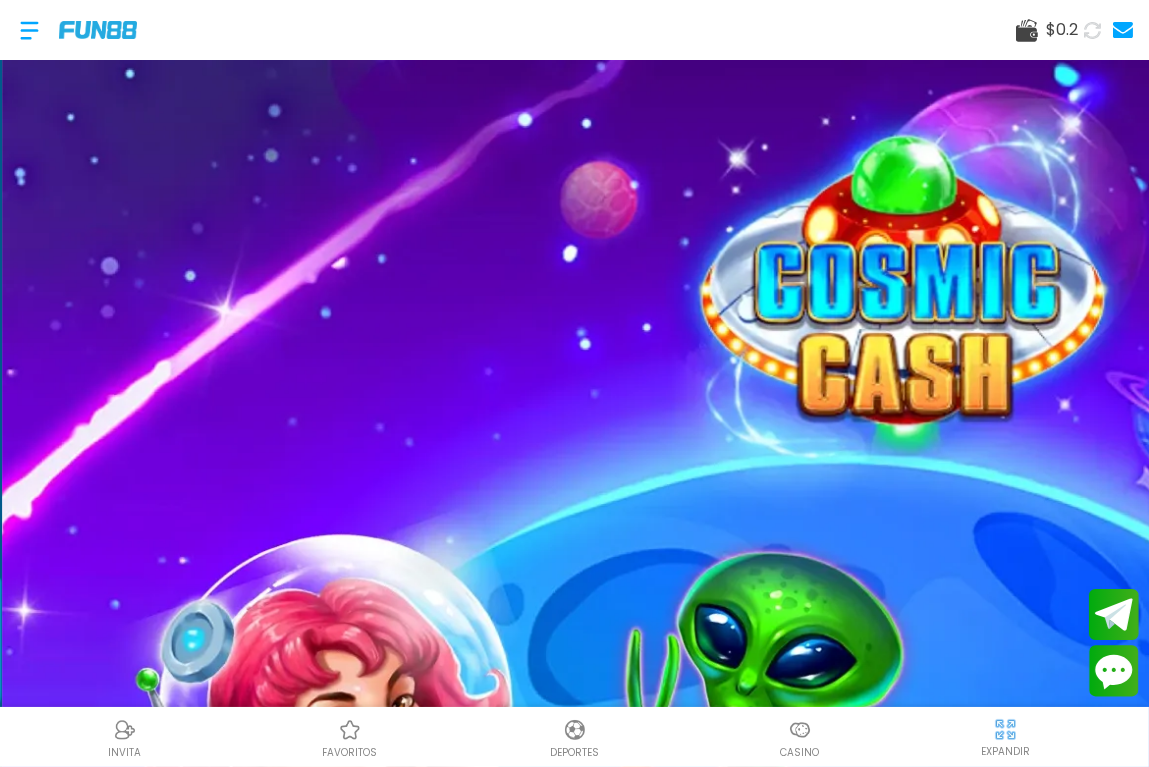 click at bounding box center [98, 29] 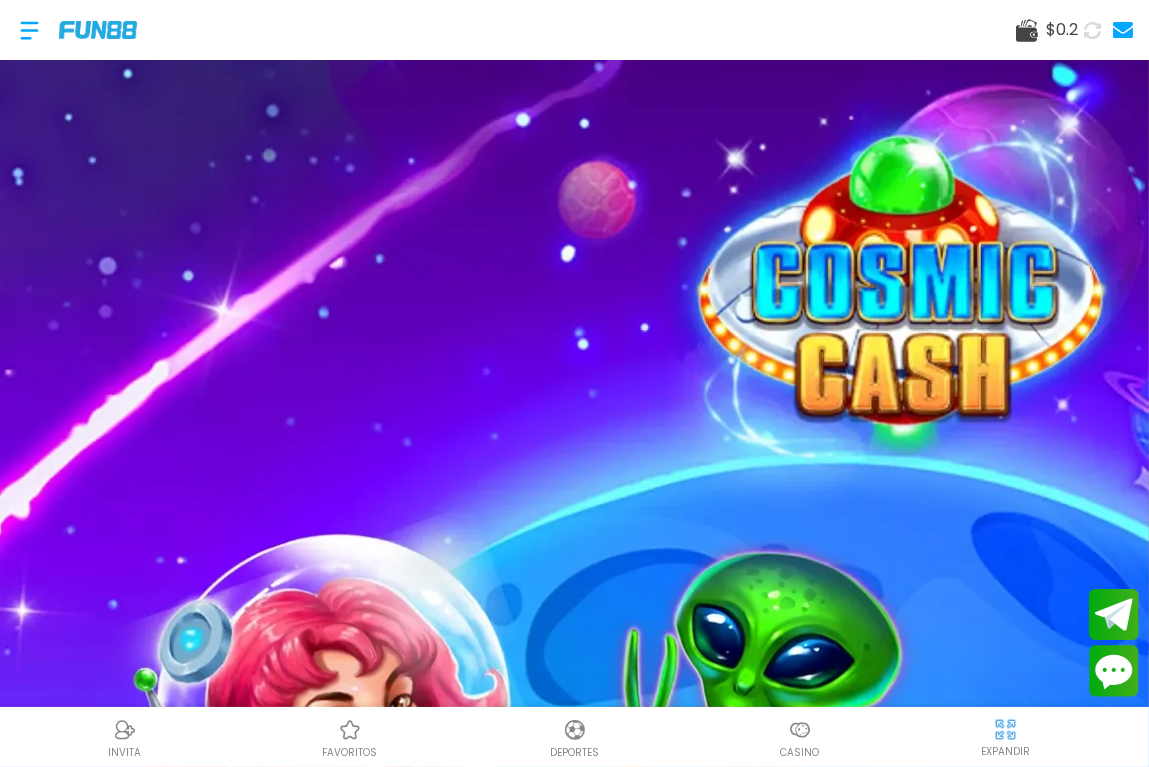 click at bounding box center [29, 30] 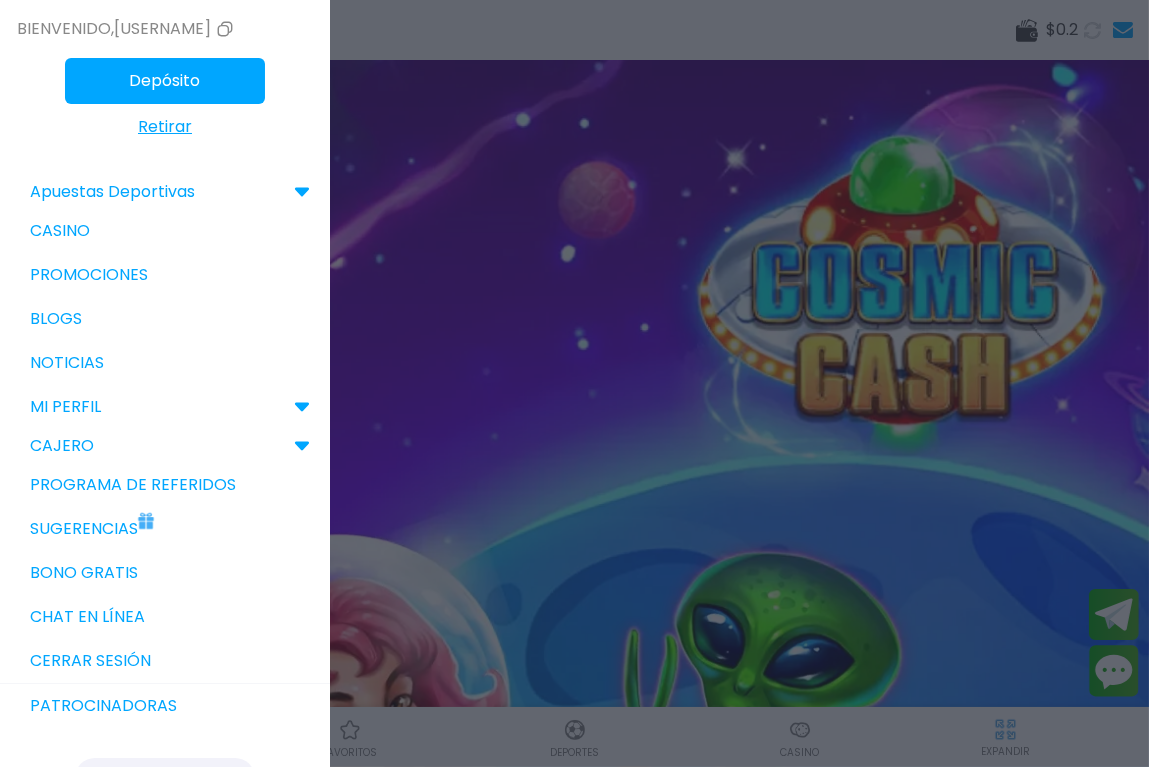 click on "Retirar" at bounding box center (165, 127) 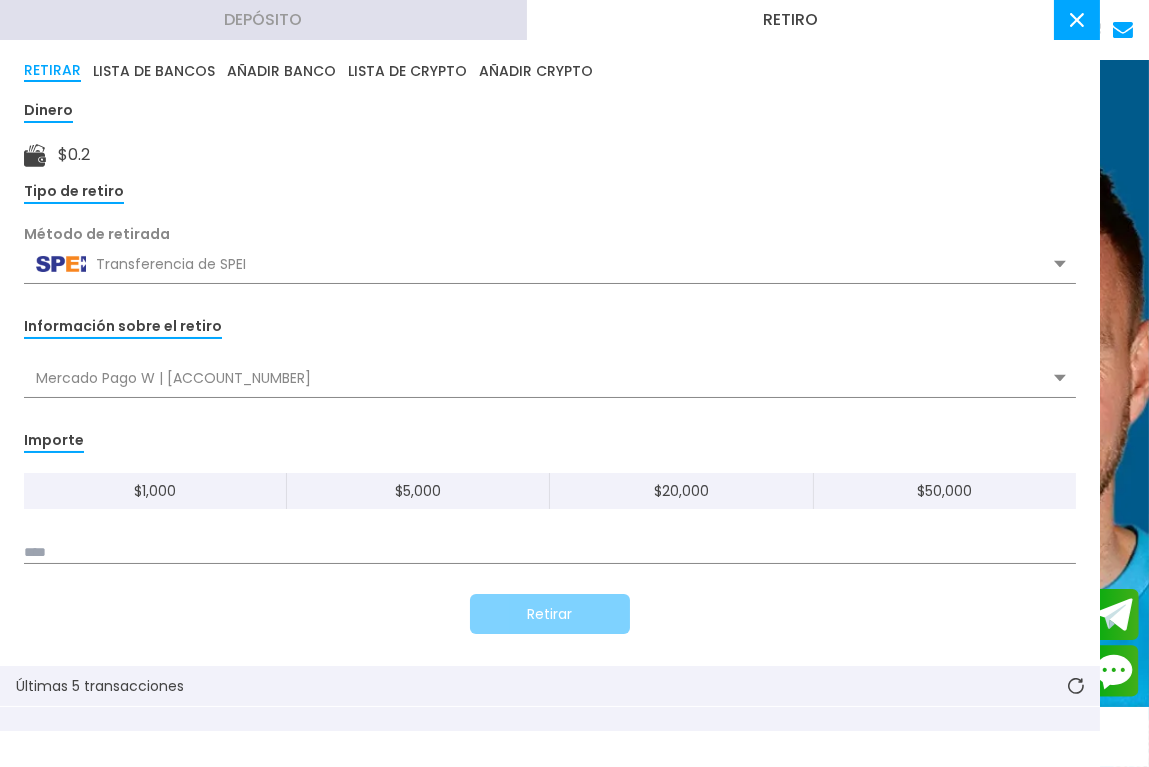 click on "Retiro" at bounding box center [790, 20] 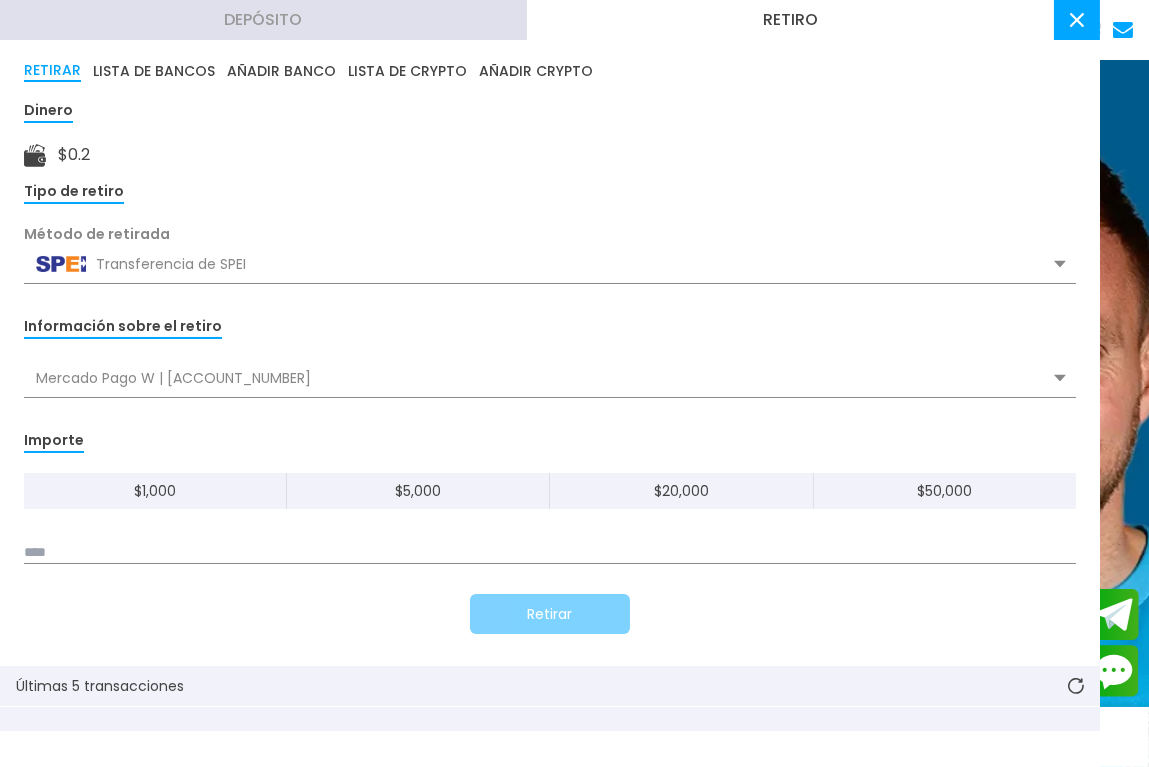 click on "Retiro" at bounding box center (790, 20) 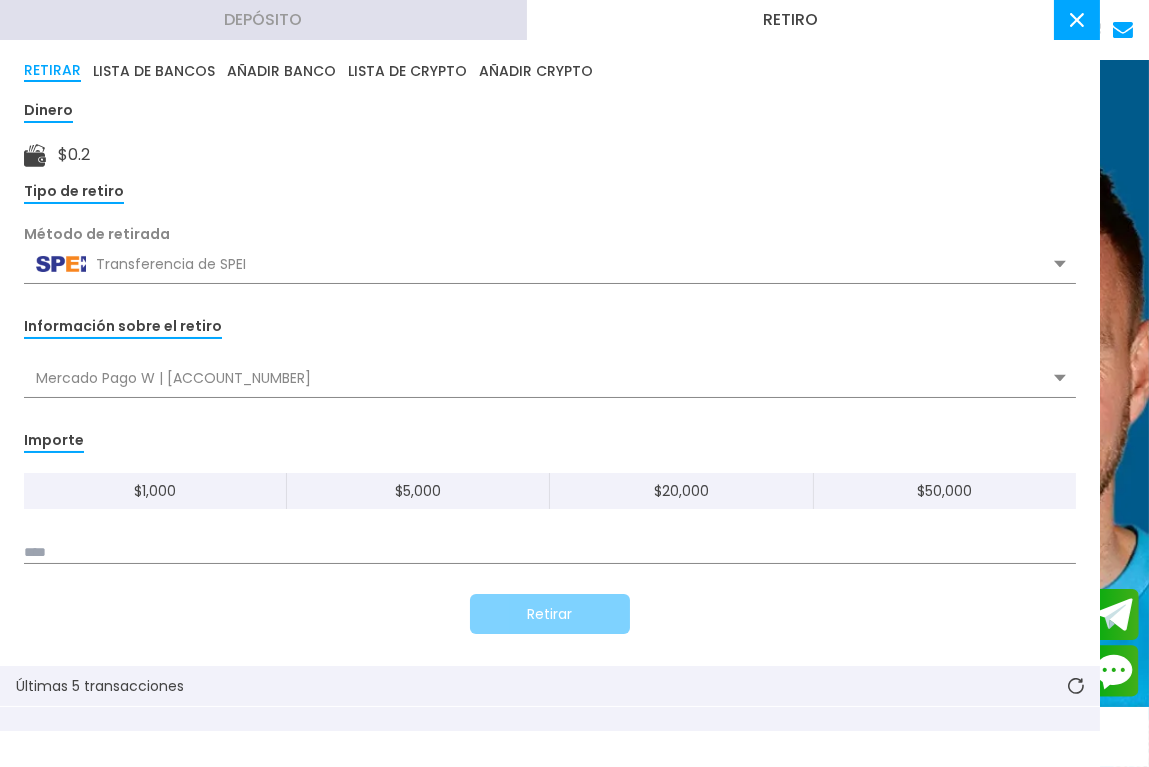 click on "Retiro" at bounding box center (790, 20) 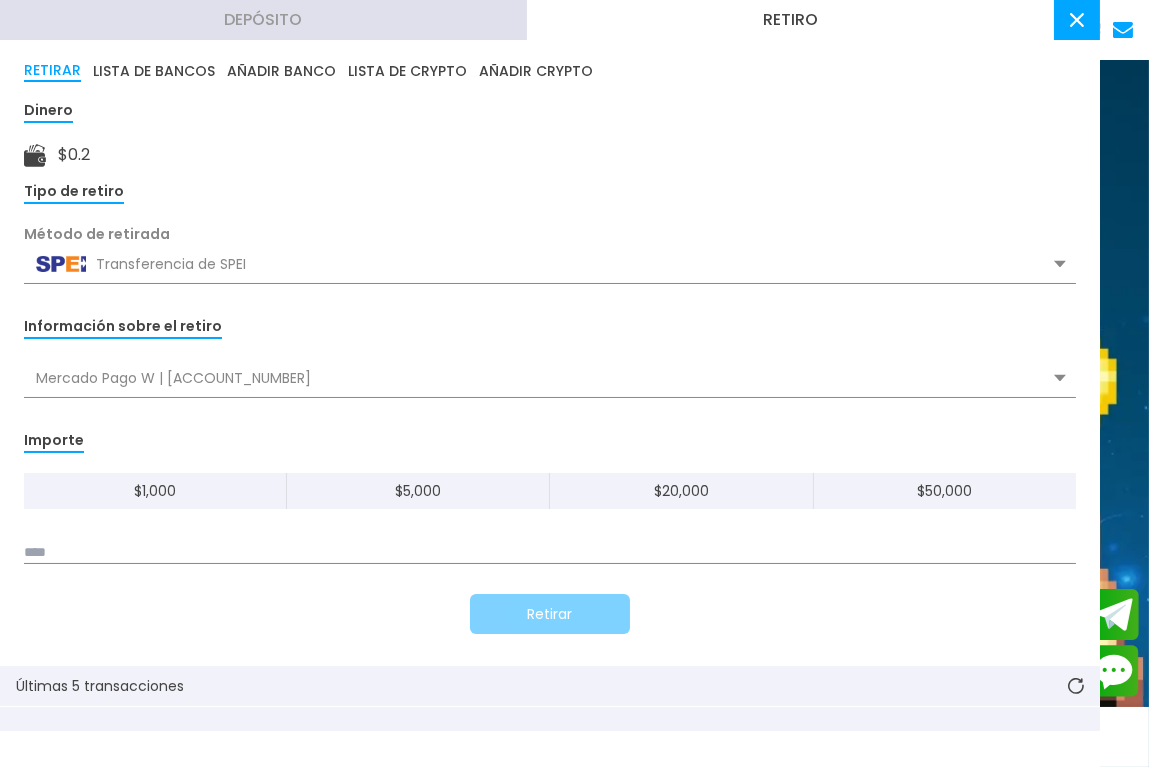 click at bounding box center (1077, 20) 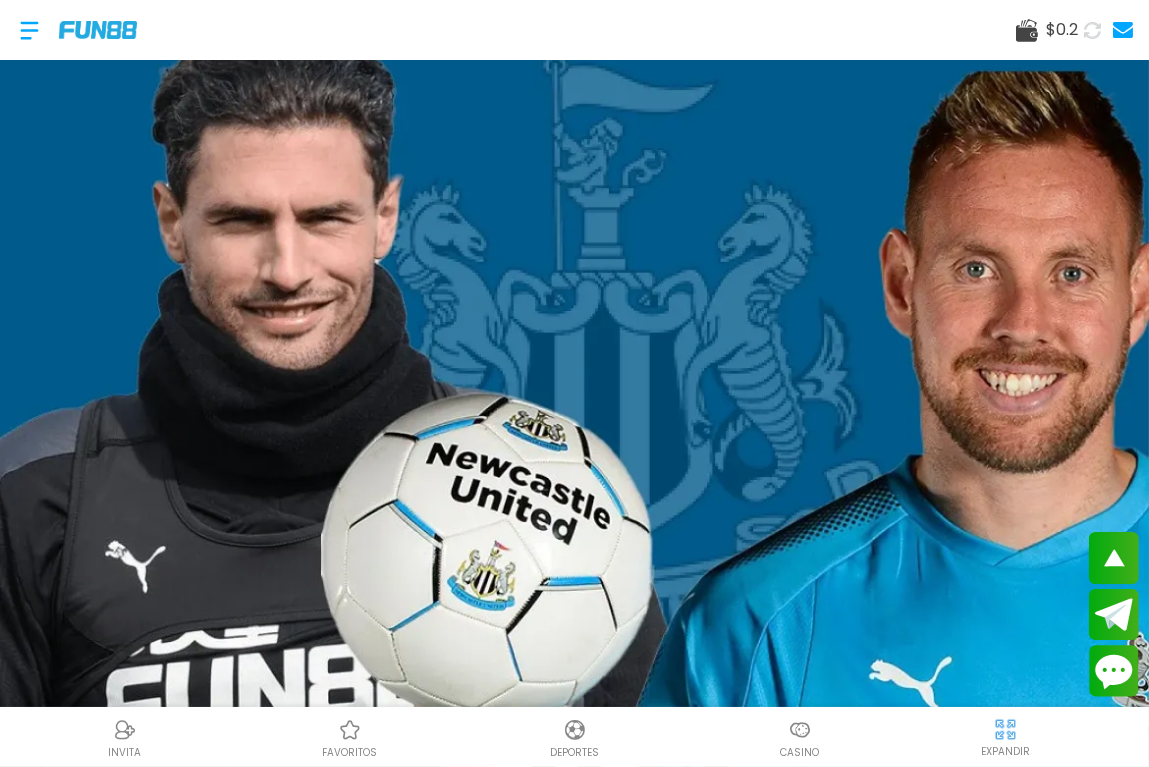 scroll, scrollTop: 0, scrollLeft: 0, axis: both 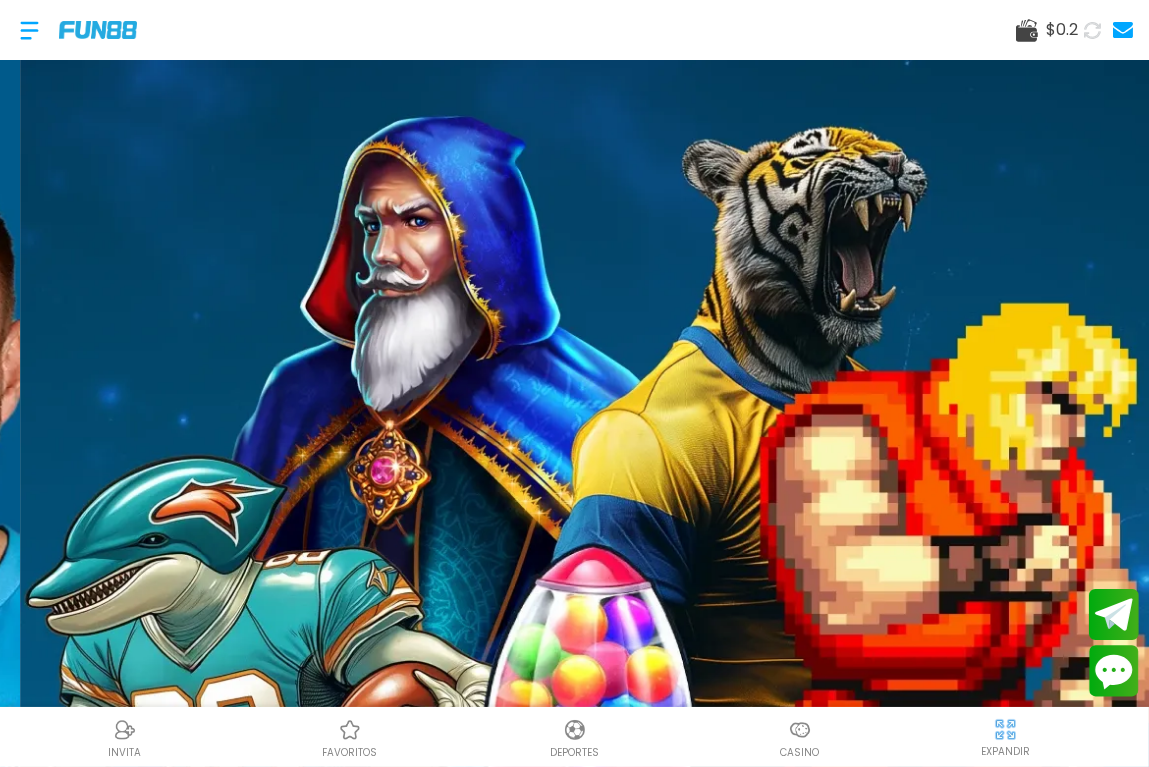 click 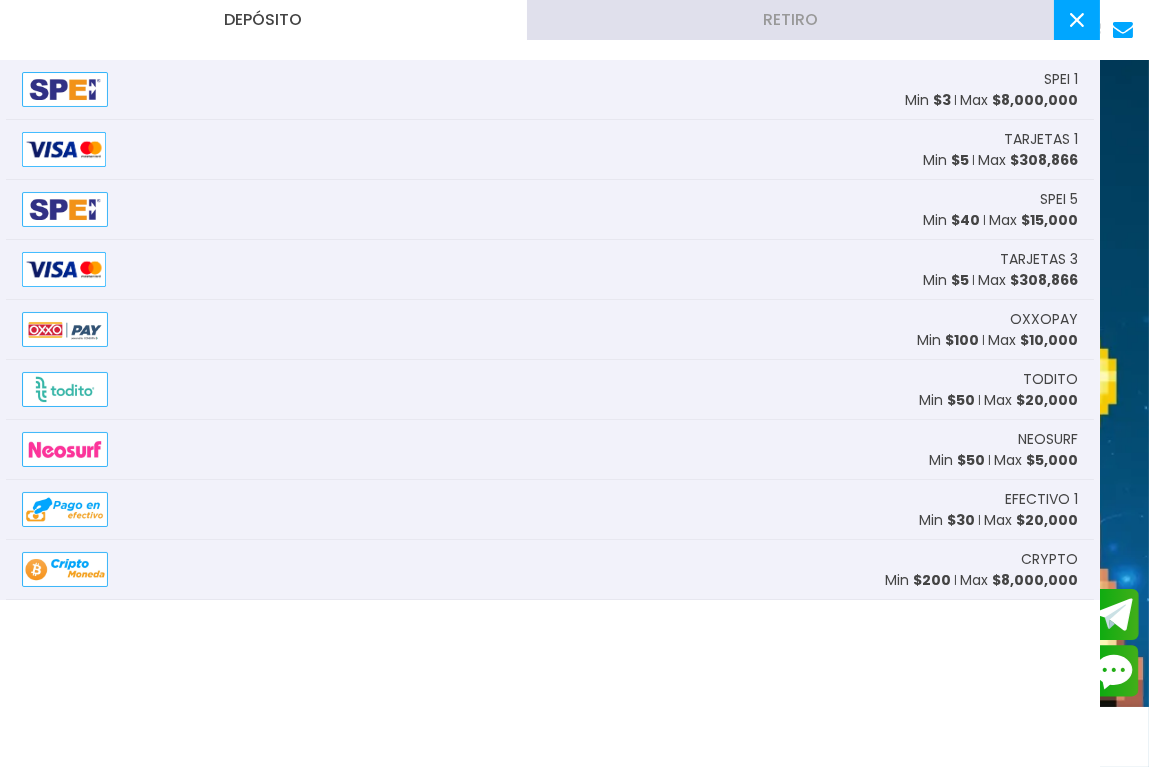 click on "Retiro" at bounding box center [790, 20] 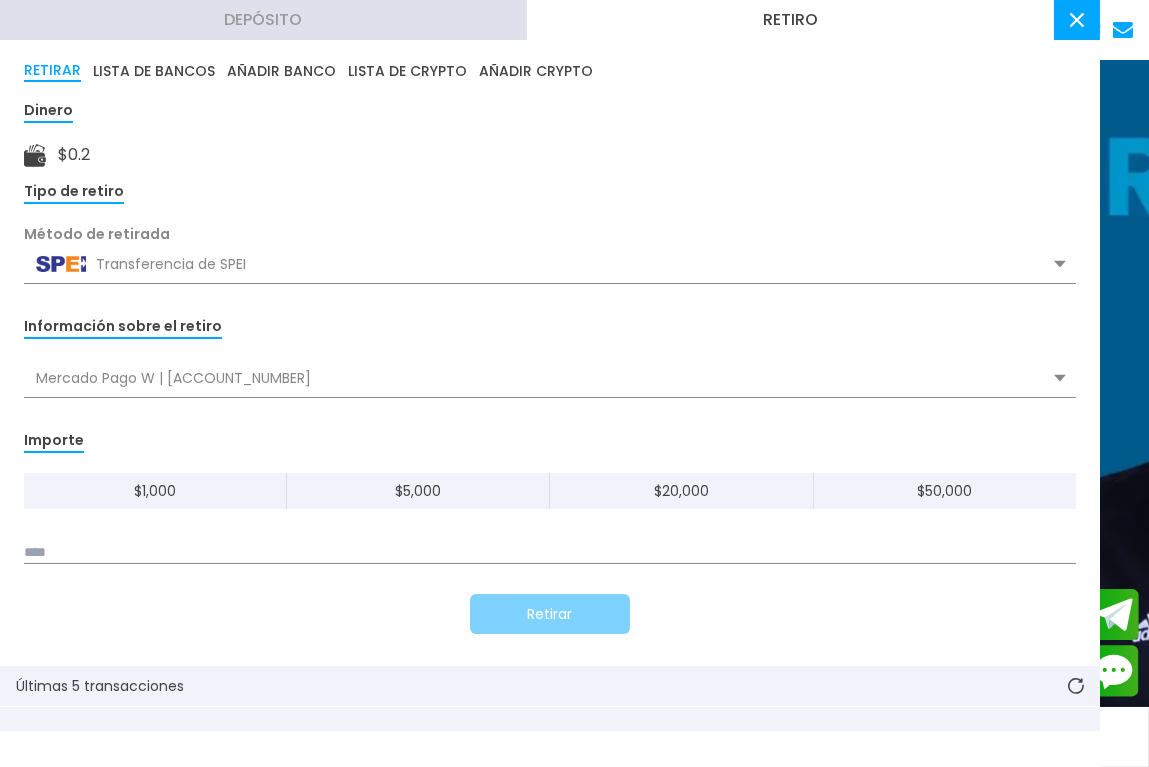 click at bounding box center (1077, 20) 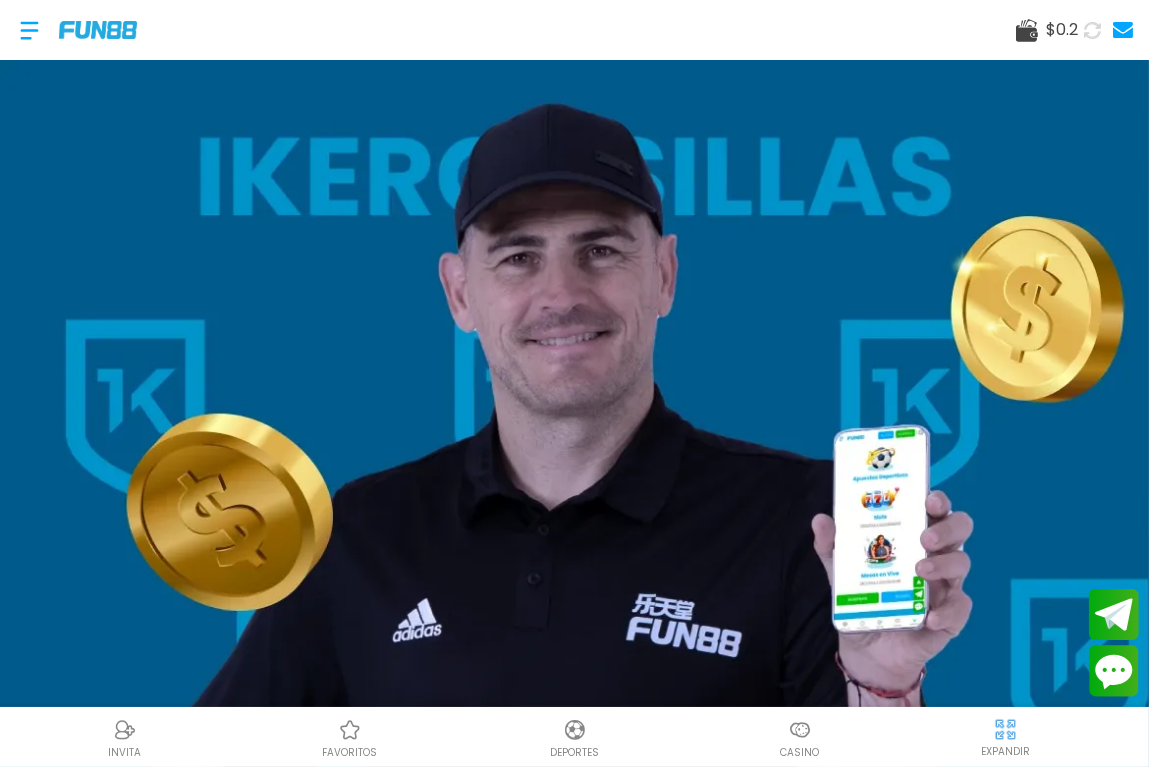click at bounding box center (98, 29) 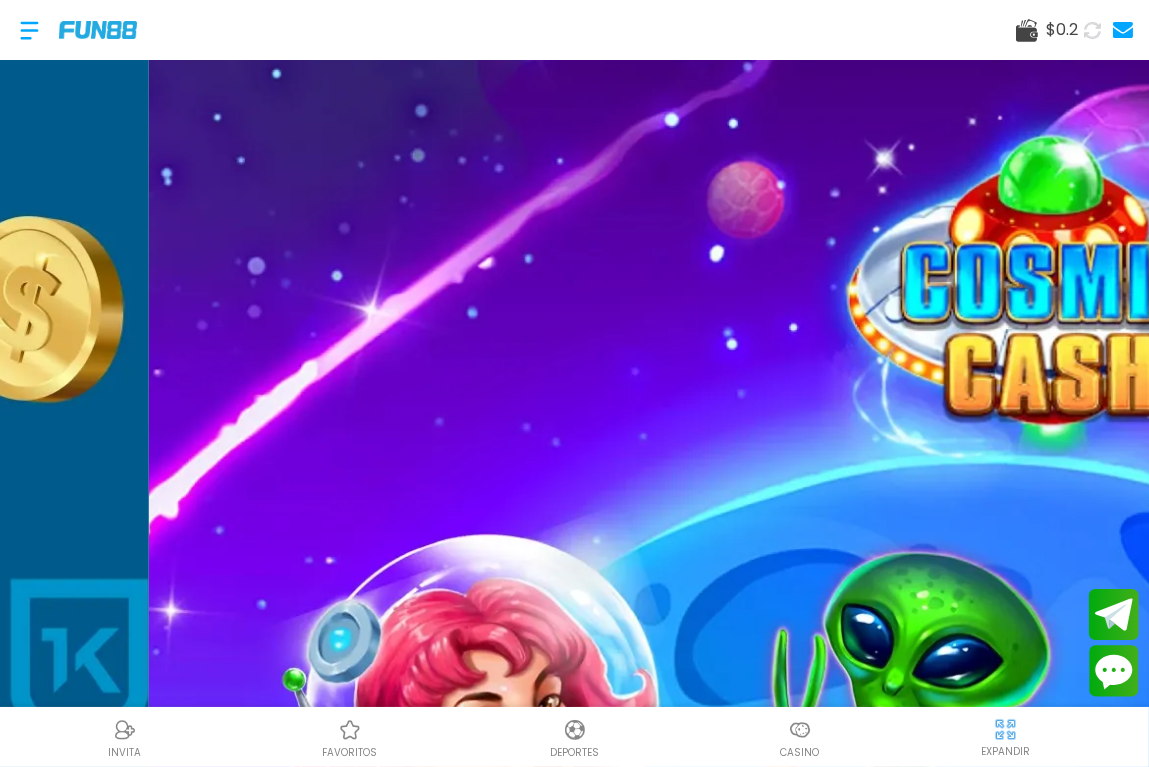 click at bounding box center (800, 730) 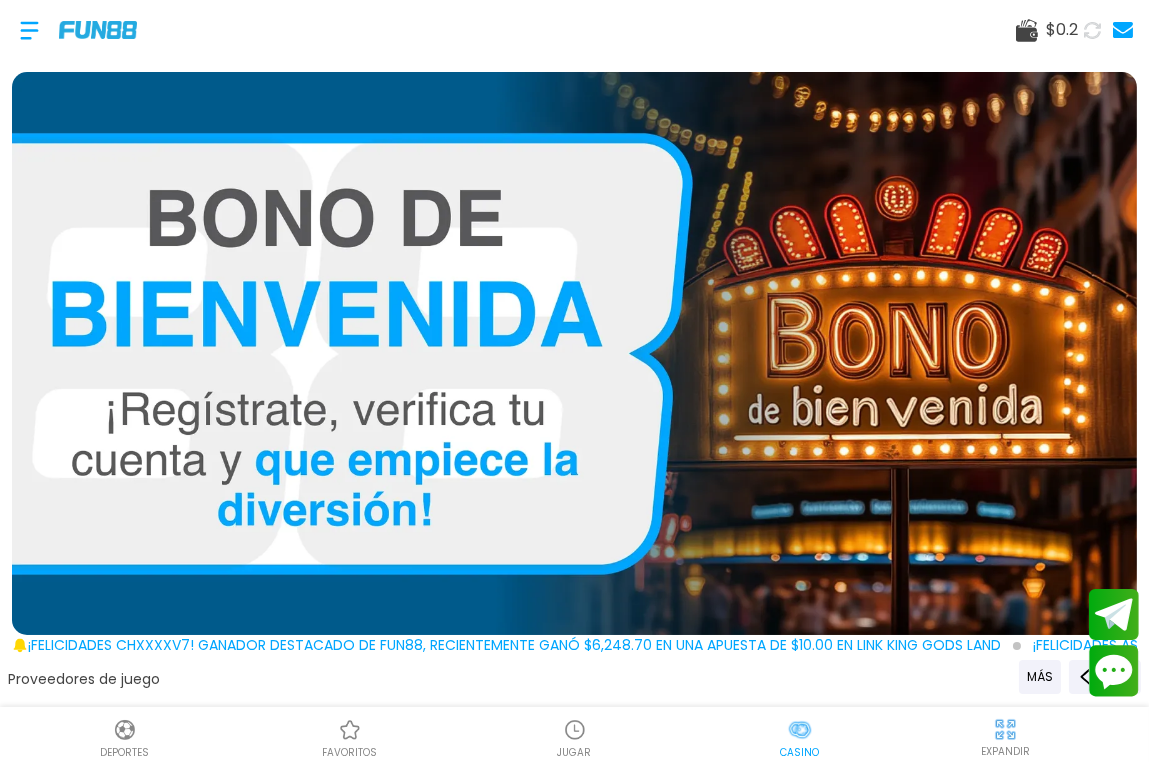scroll, scrollTop: 60, scrollLeft: 0, axis: vertical 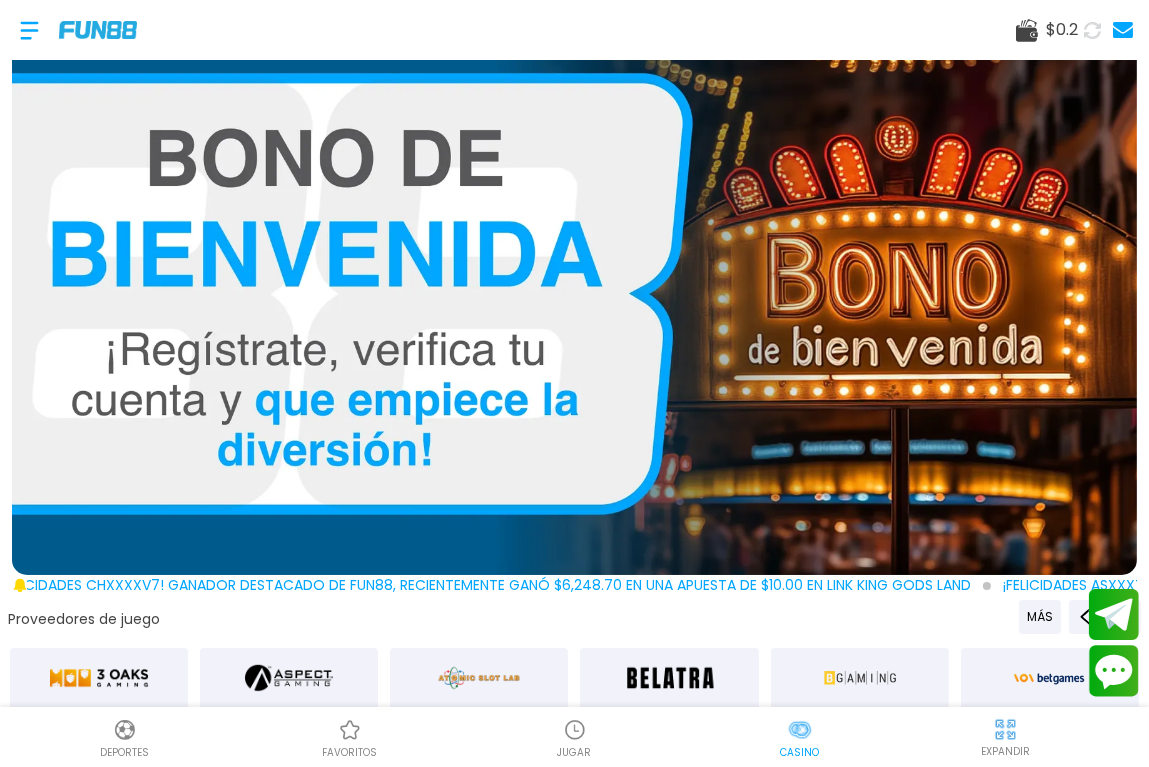 click at bounding box center (574, 293) 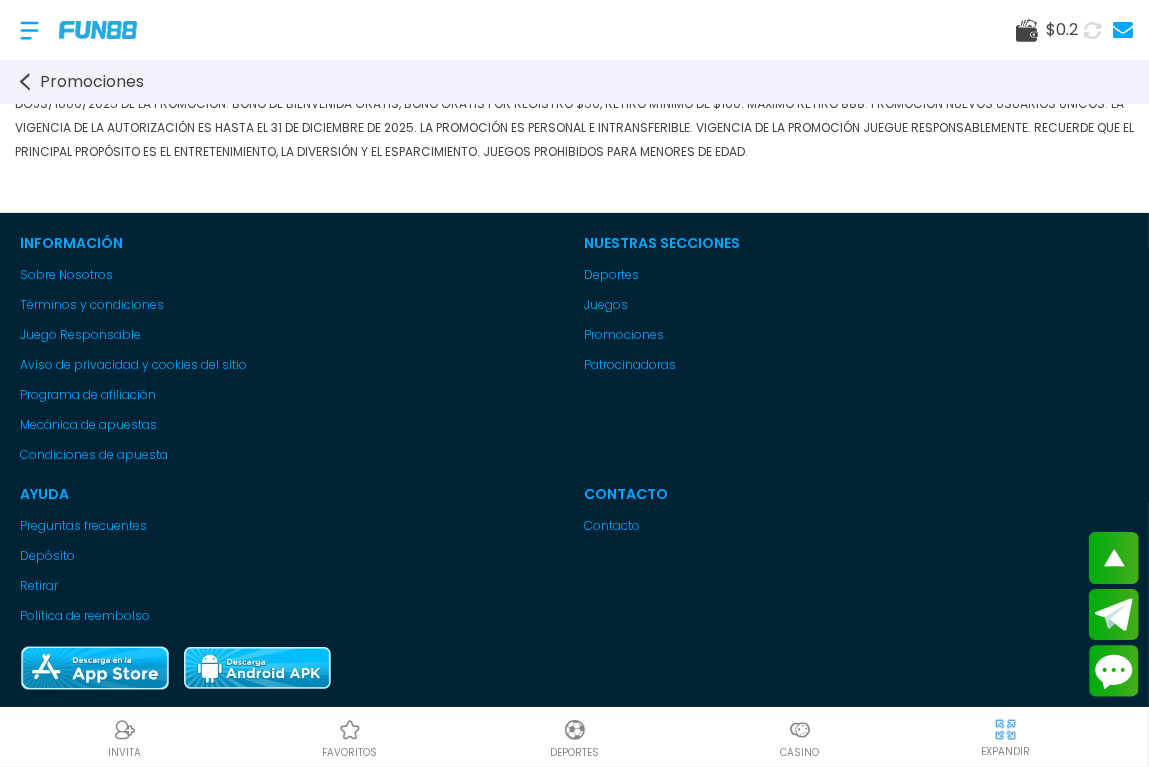 scroll, scrollTop: 1742, scrollLeft: 0, axis: vertical 